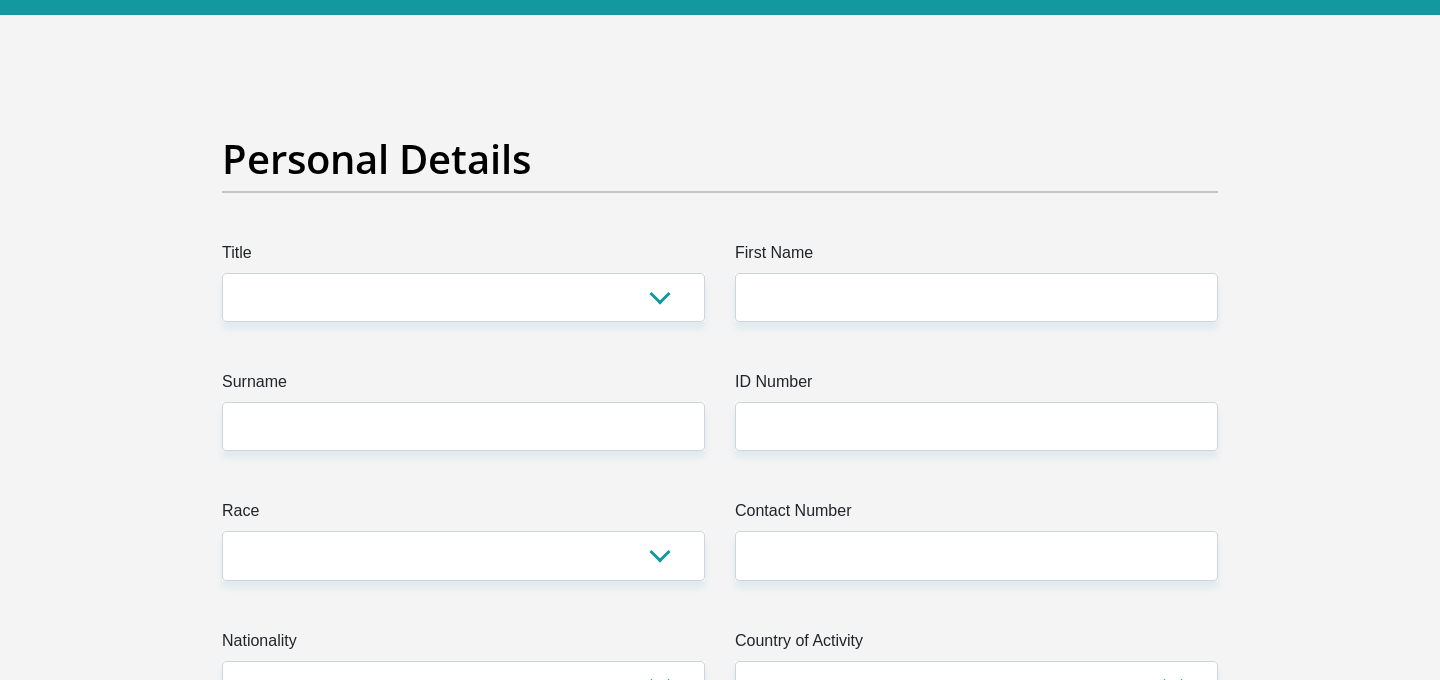 scroll, scrollTop: 111, scrollLeft: 0, axis: vertical 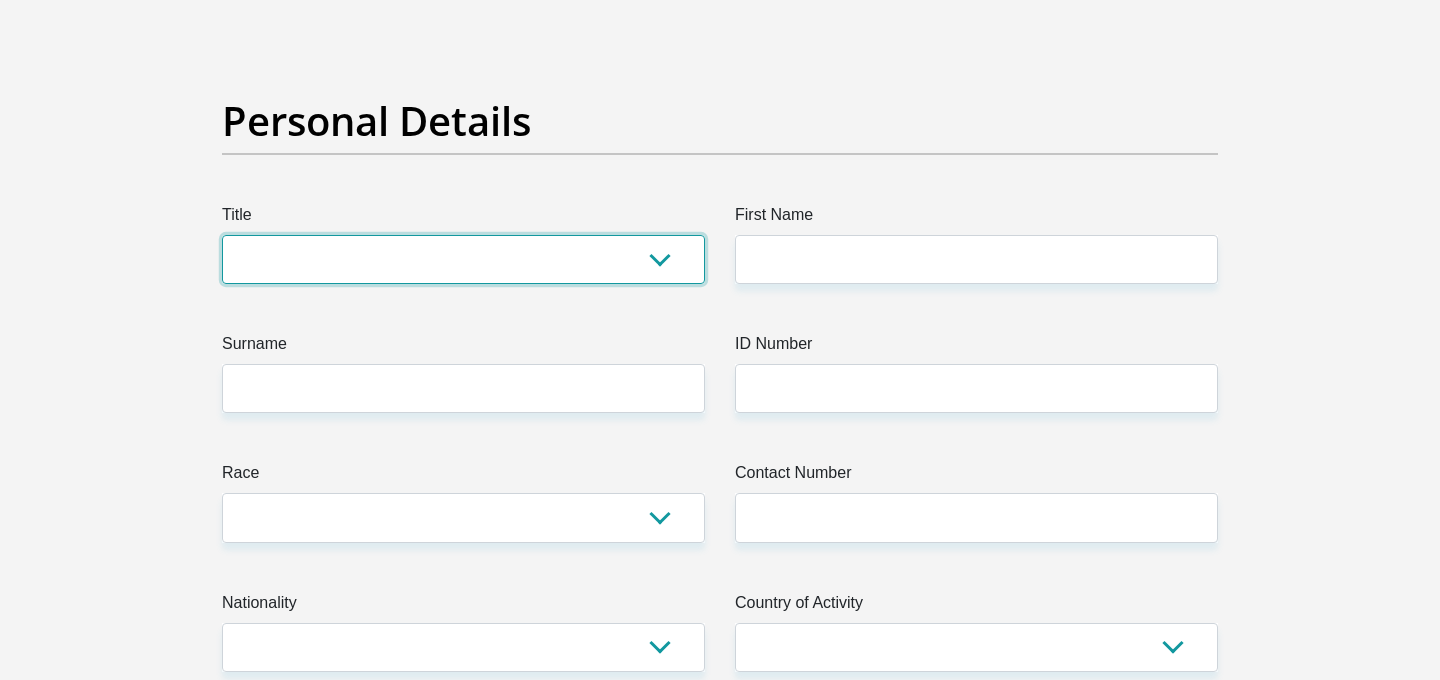 click on "Mr
Ms
Mrs
Dr
[PERSON_NAME]" at bounding box center [463, 259] 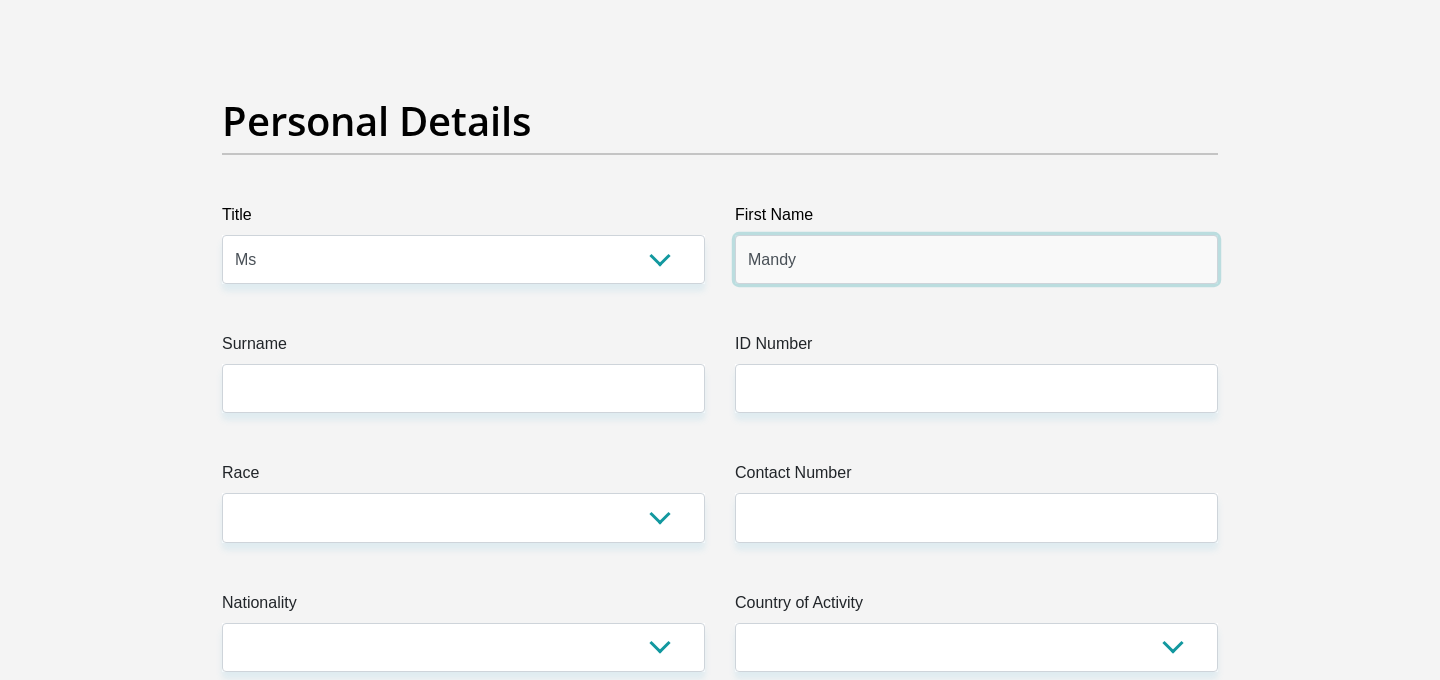 type on "Mandy" 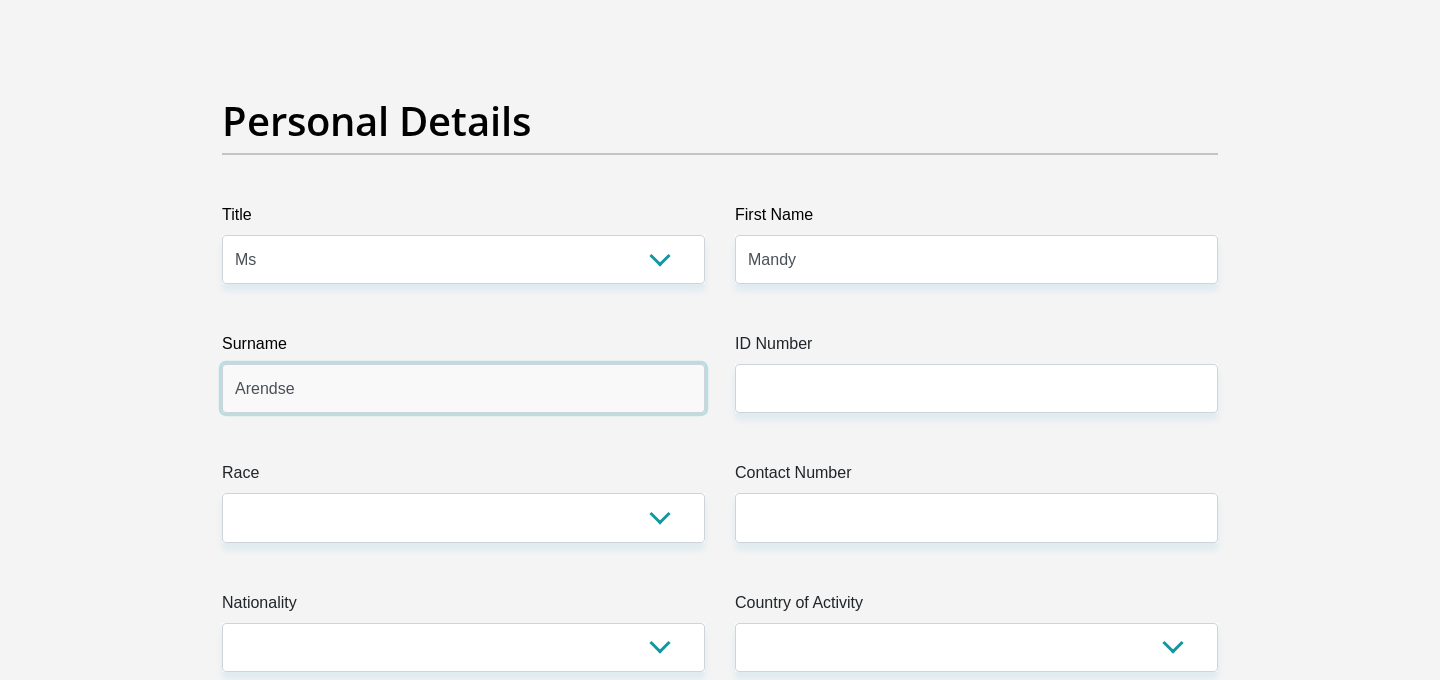 type on "Arendse" 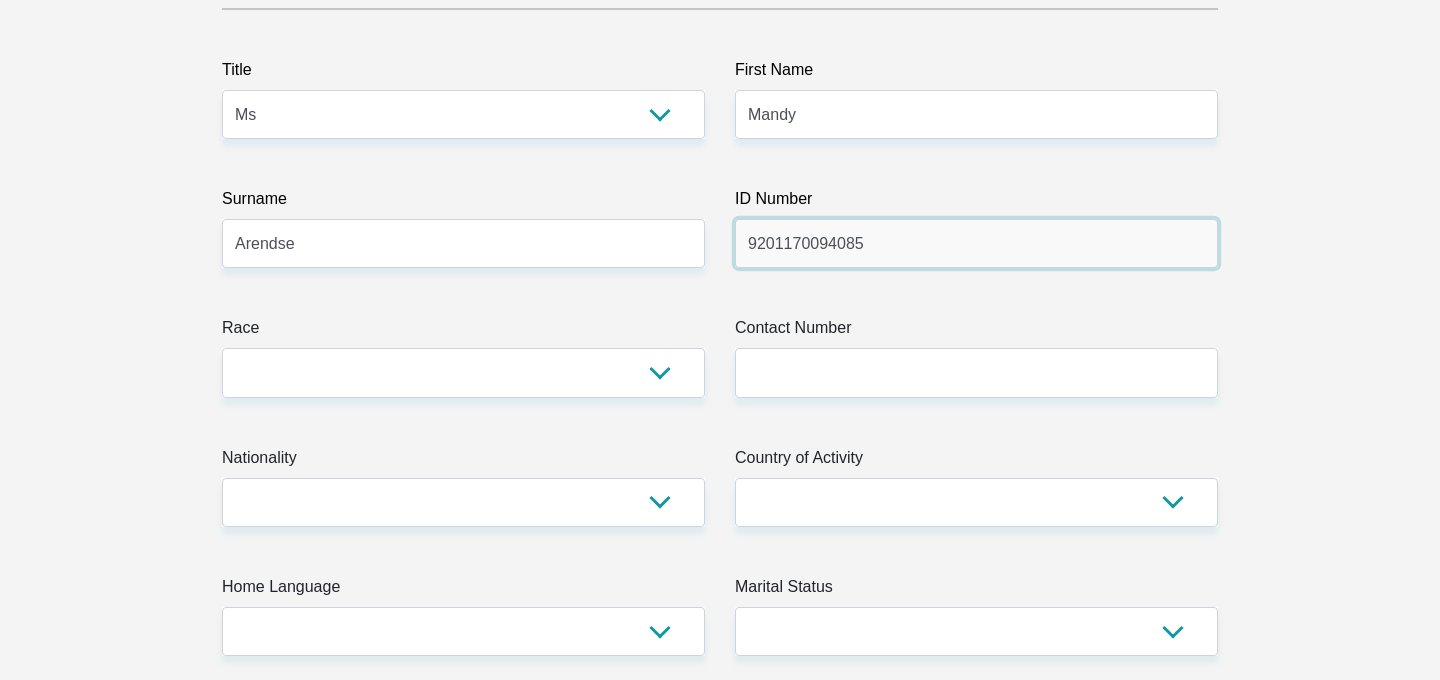 scroll, scrollTop: 260, scrollLeft: 0, axis: vertical 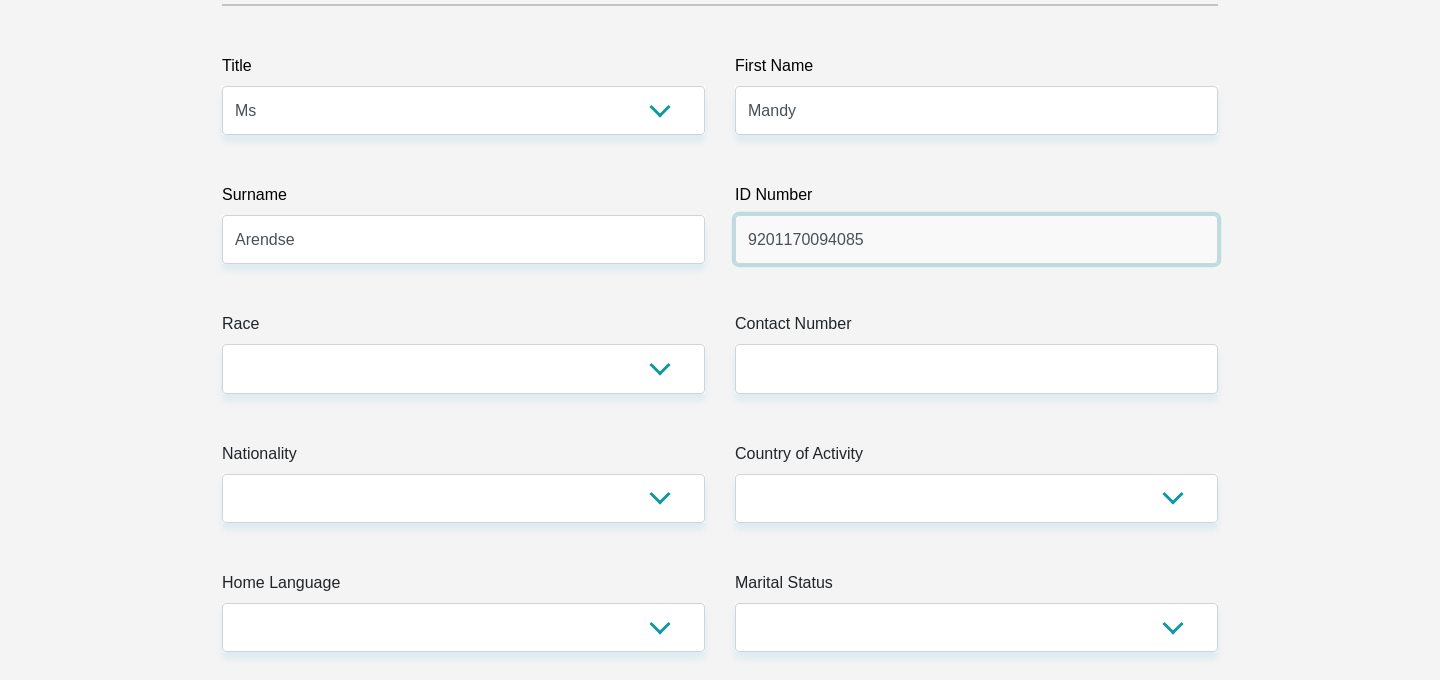 type on "9201170094085" 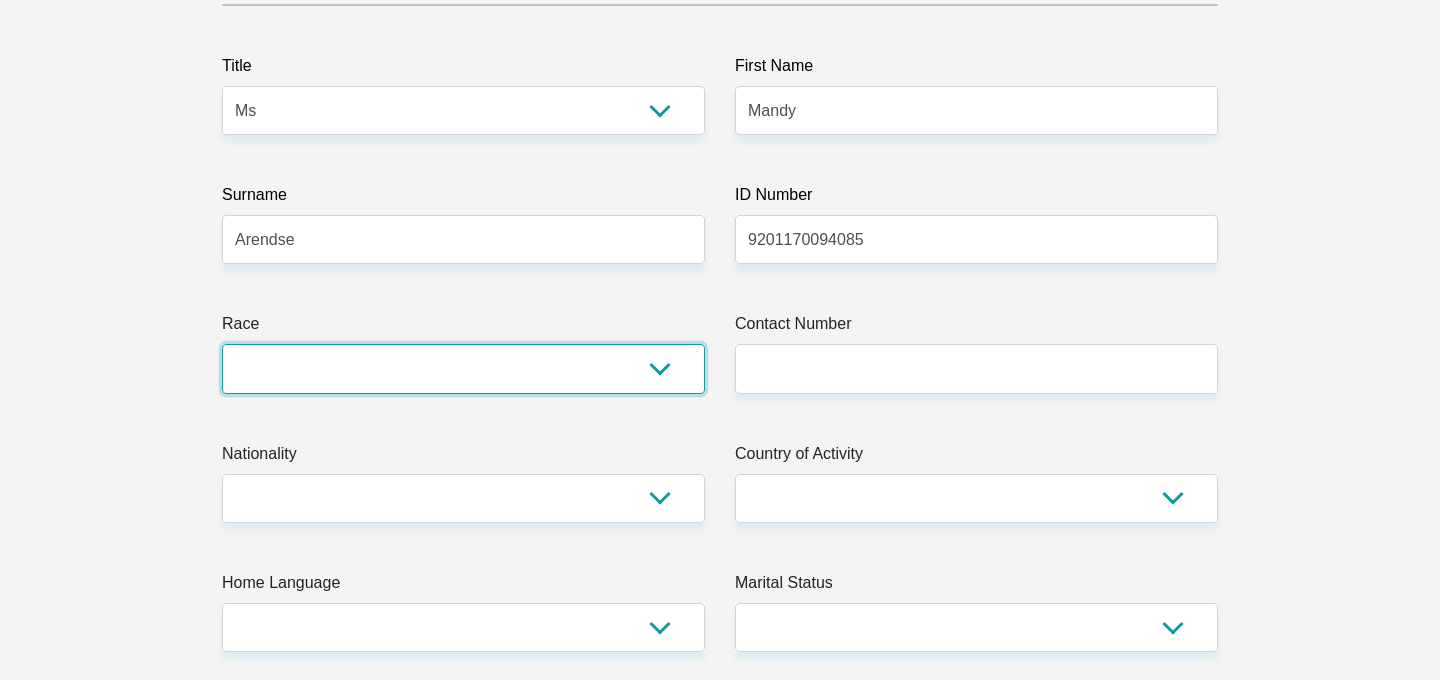 click on "Black
Coloured
Indian
White
Other" at bounding box center (463, 368) 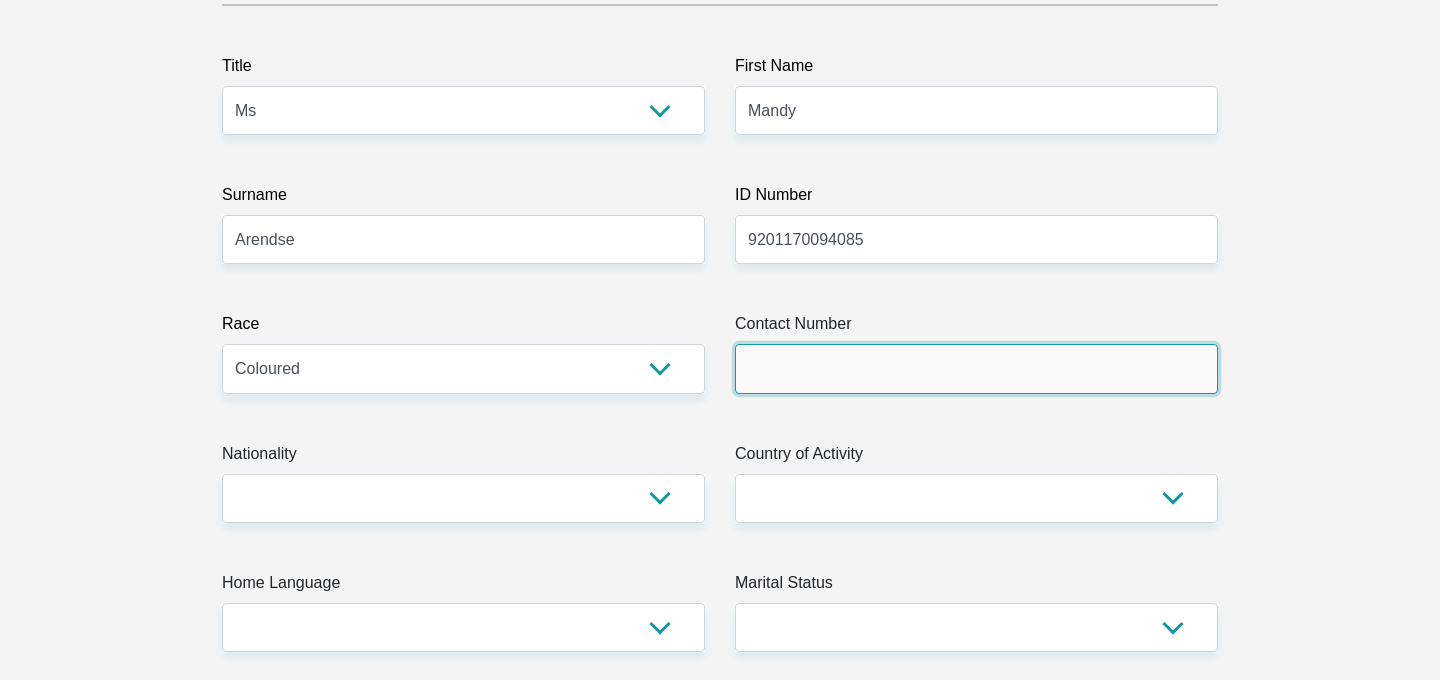 click on "Contact Number" at bounding box center [976, 368] 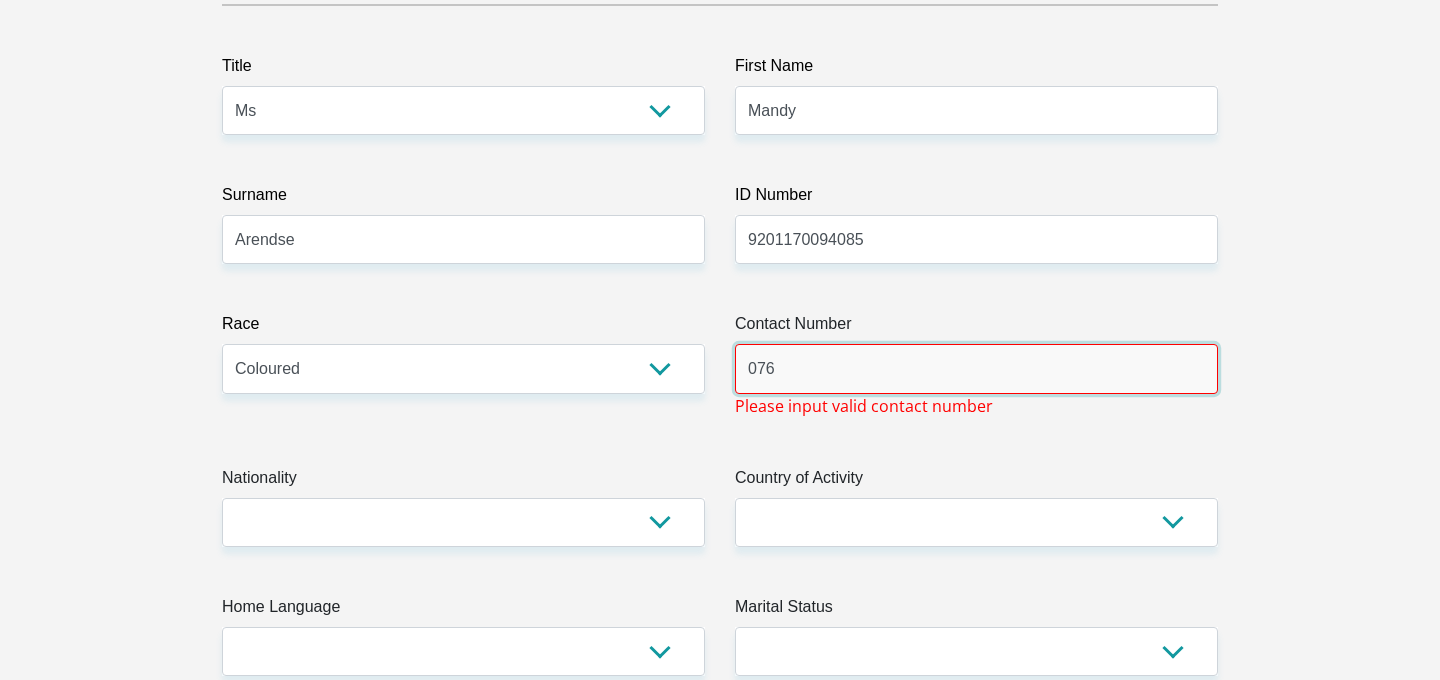 type on "0767206556" 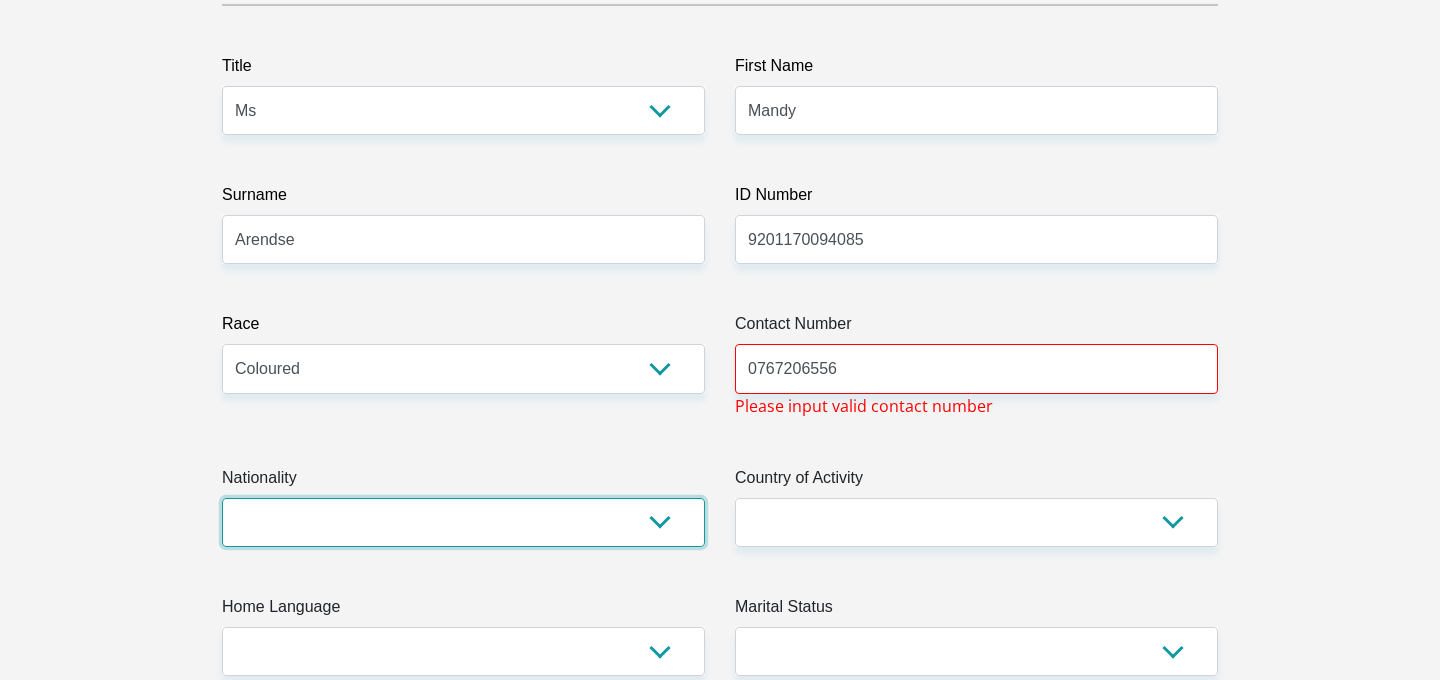 select on "ZAF" 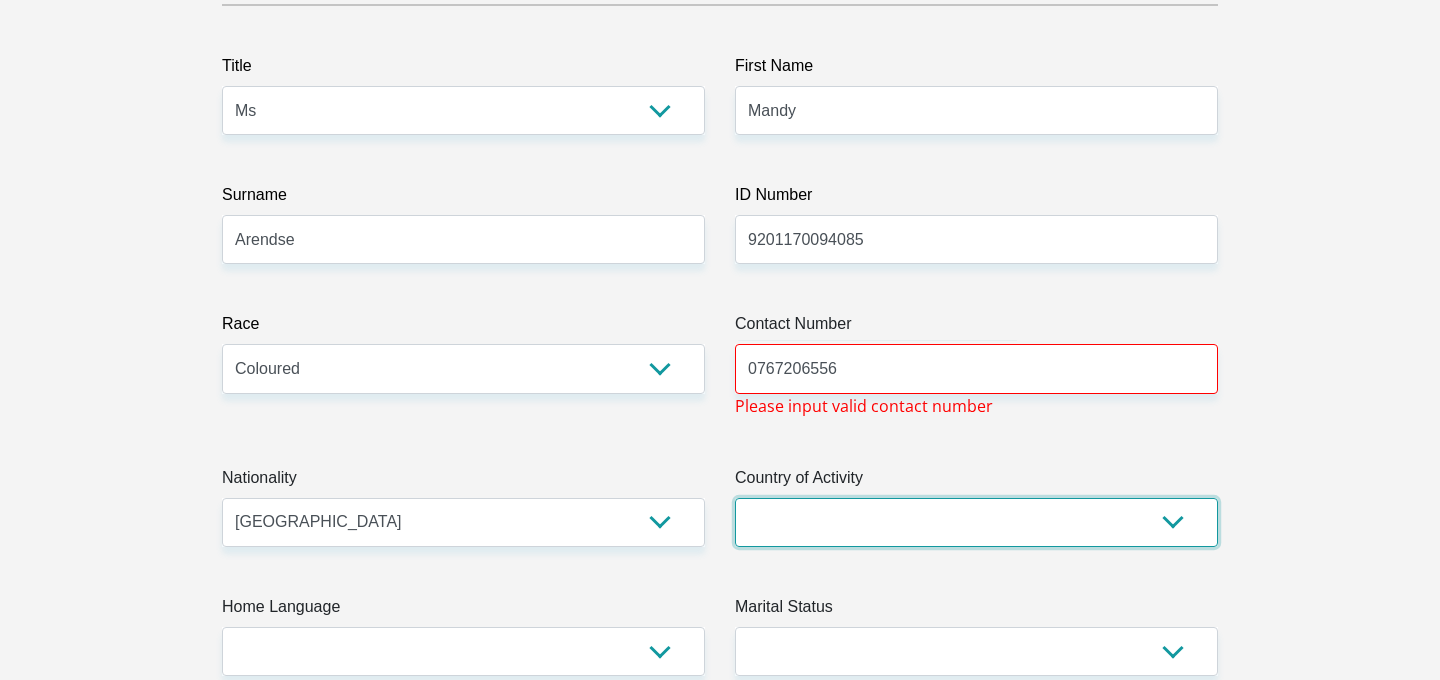 select on "ZAF" 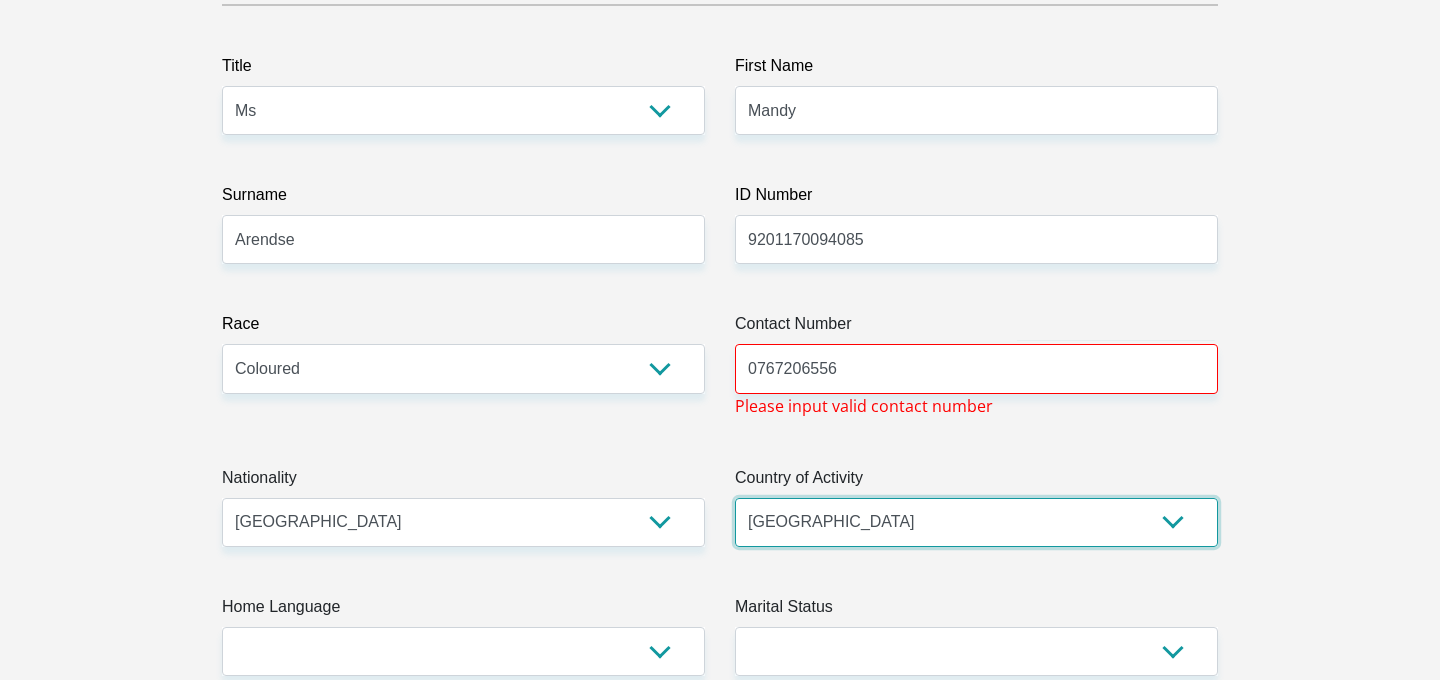 type on "Unit [GEOGRAPHIC_DATA][PERSON_NAME]," 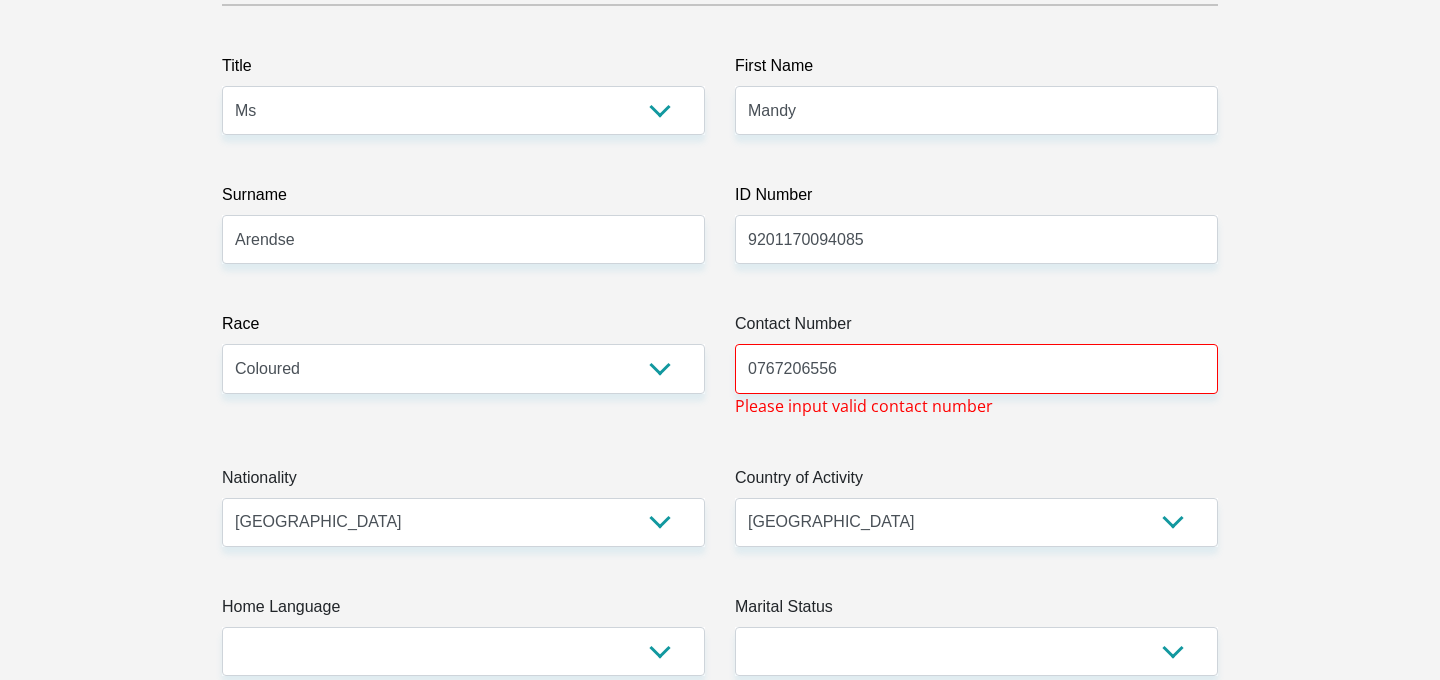 type on "Kappzicht Road" 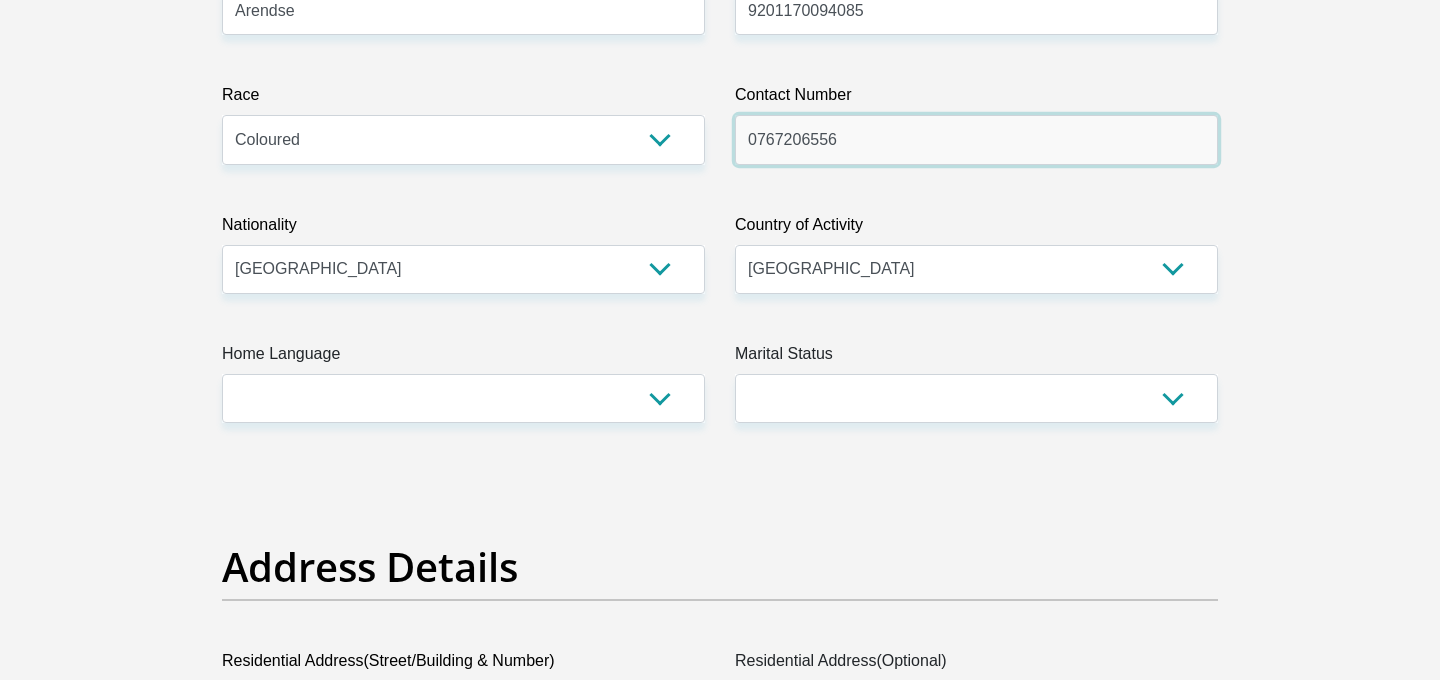 scroll, scrollTop: 530, scrollLeft: 0, axis: vertical 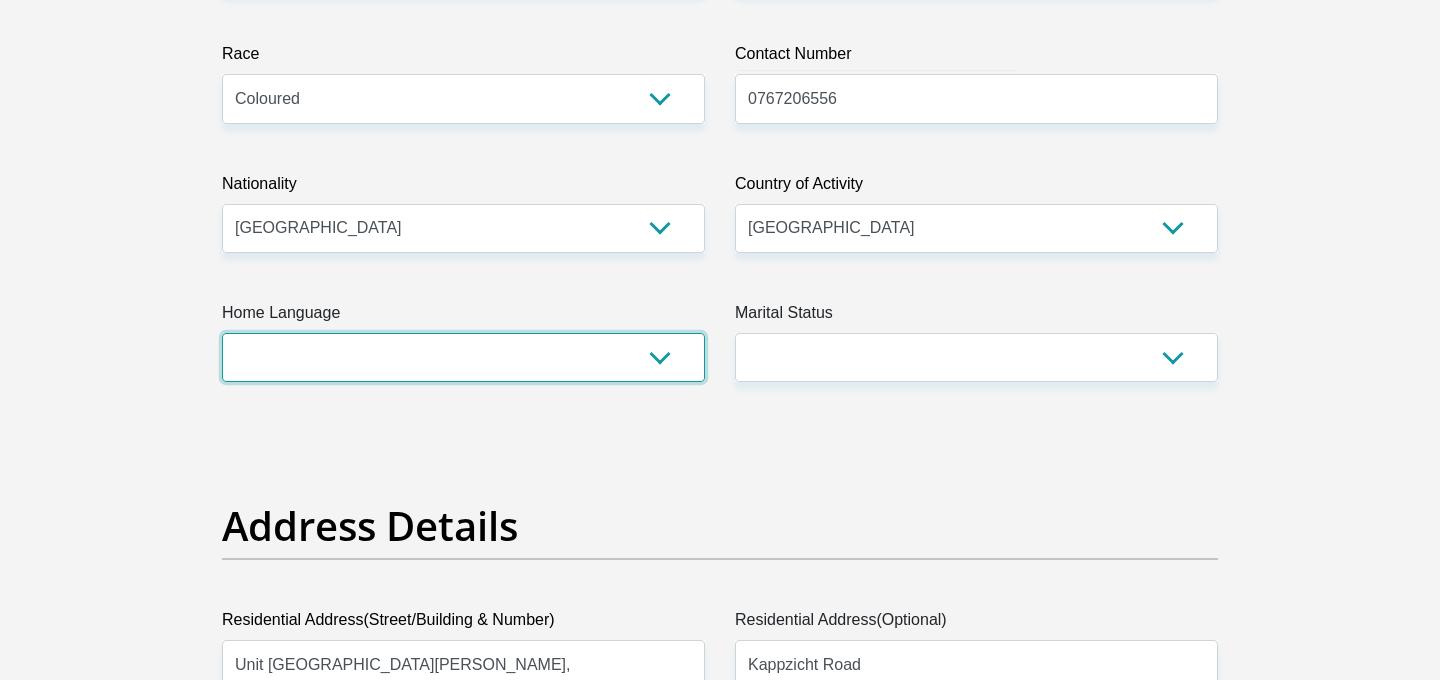 click on "Afrikaans
English
Sepedi
South Ndebele
Southern Sotho
Swati
Tsonga
Tswana
Venda
Xhosa
Zulu
Other" at bounding box center [463, 357] 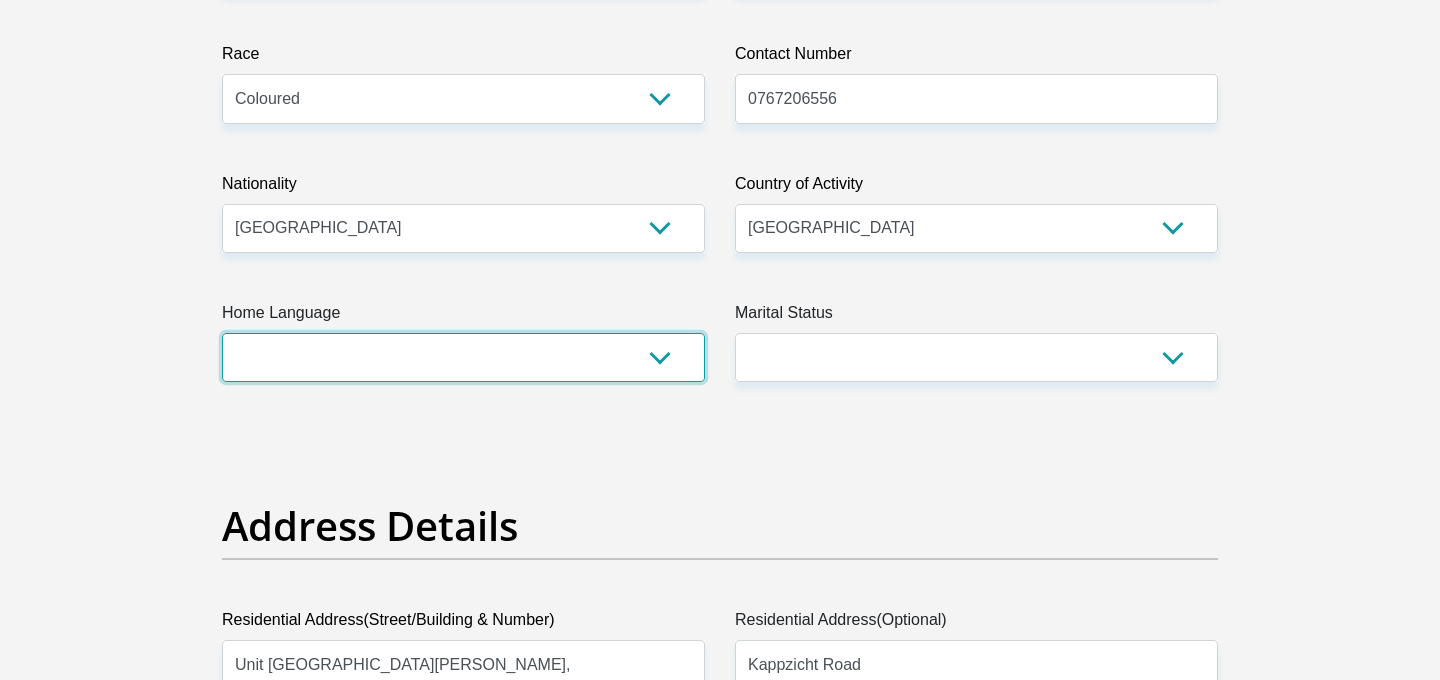 select on "eng" 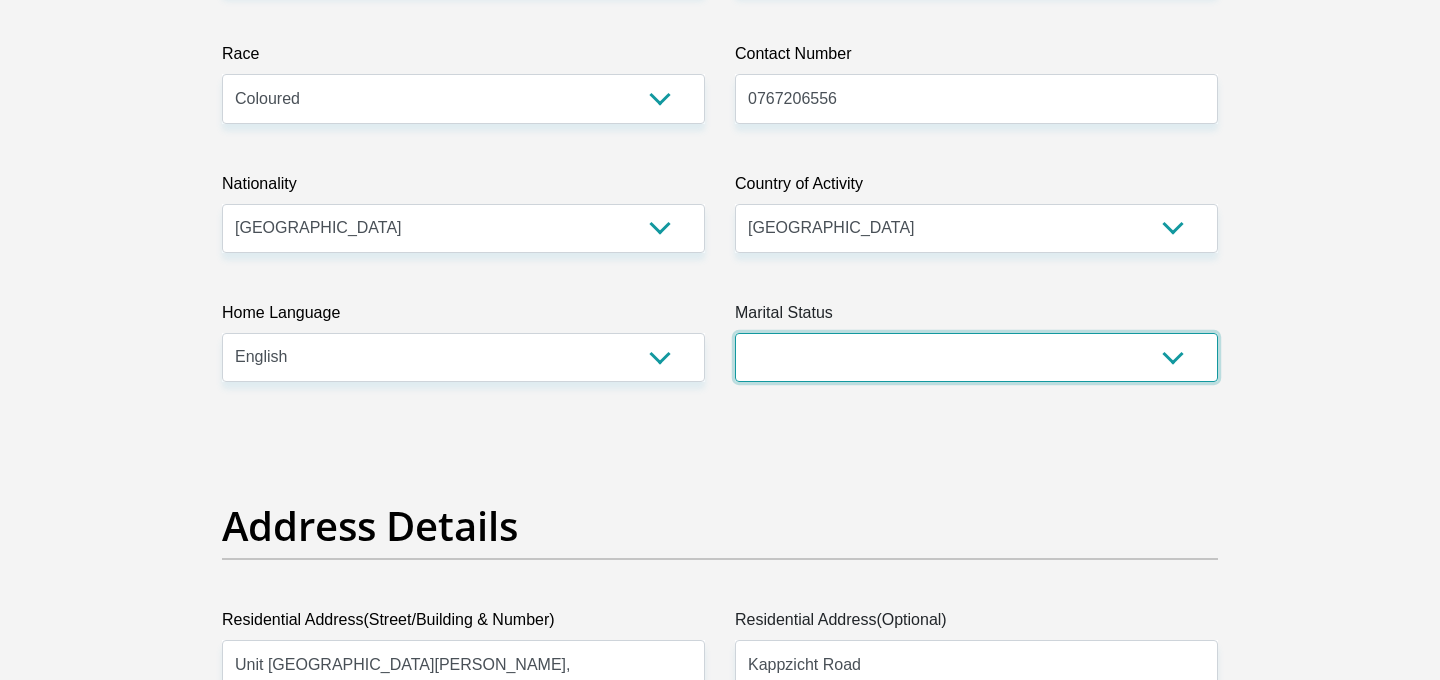 click on "Married ANC
Single
Divorced
Widowed
Married COP or Customary Law" at bounding box center [976, 357] 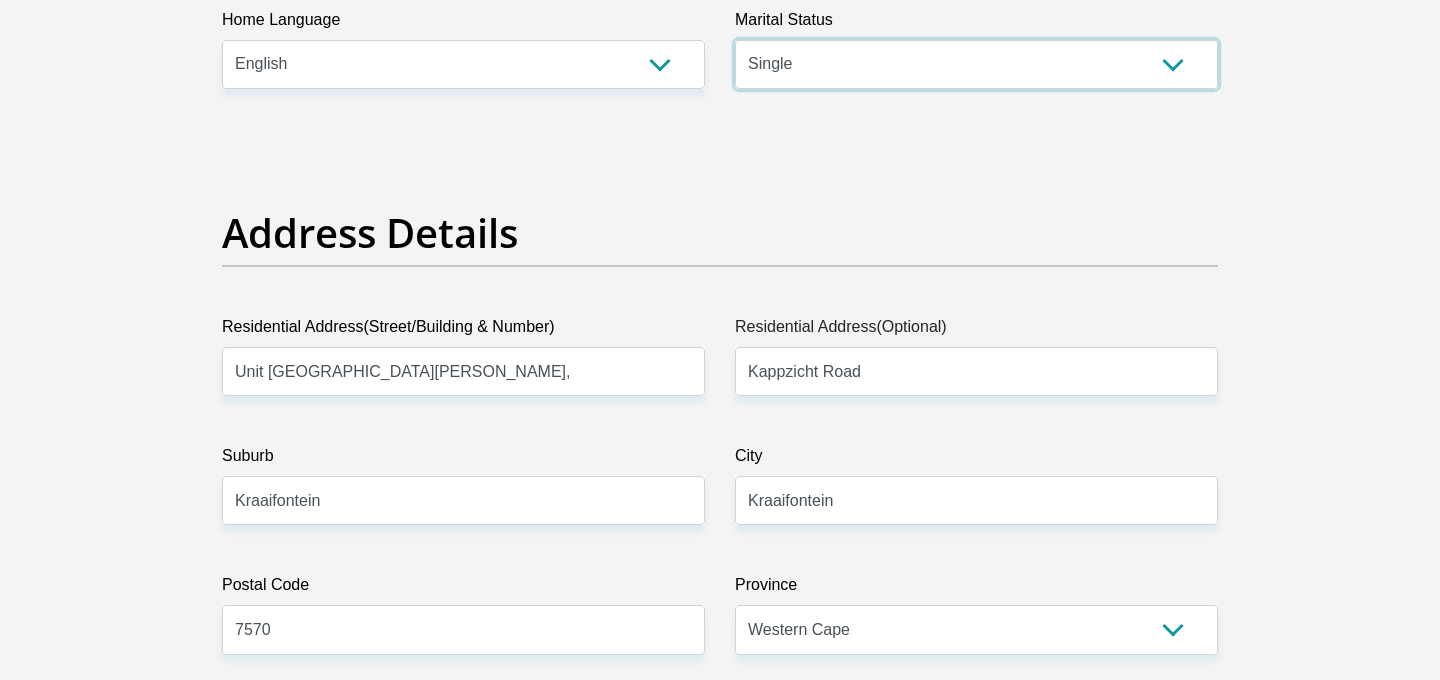 scroll, scrollTop: 907, scrollLeft: 0, axis: vertical 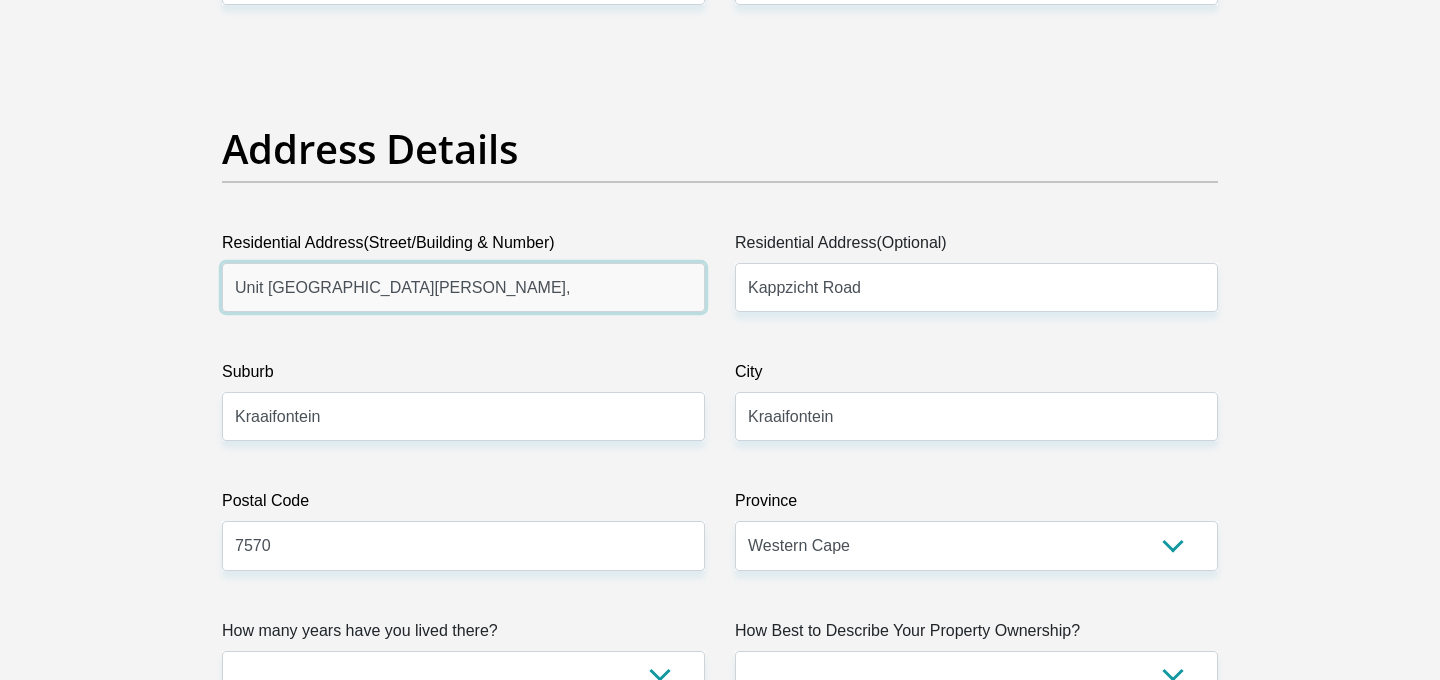 drag, startPoint x: 389, startPoint y: 281, endPoint x: 110, endPoint y: 259, distance: 279.86603 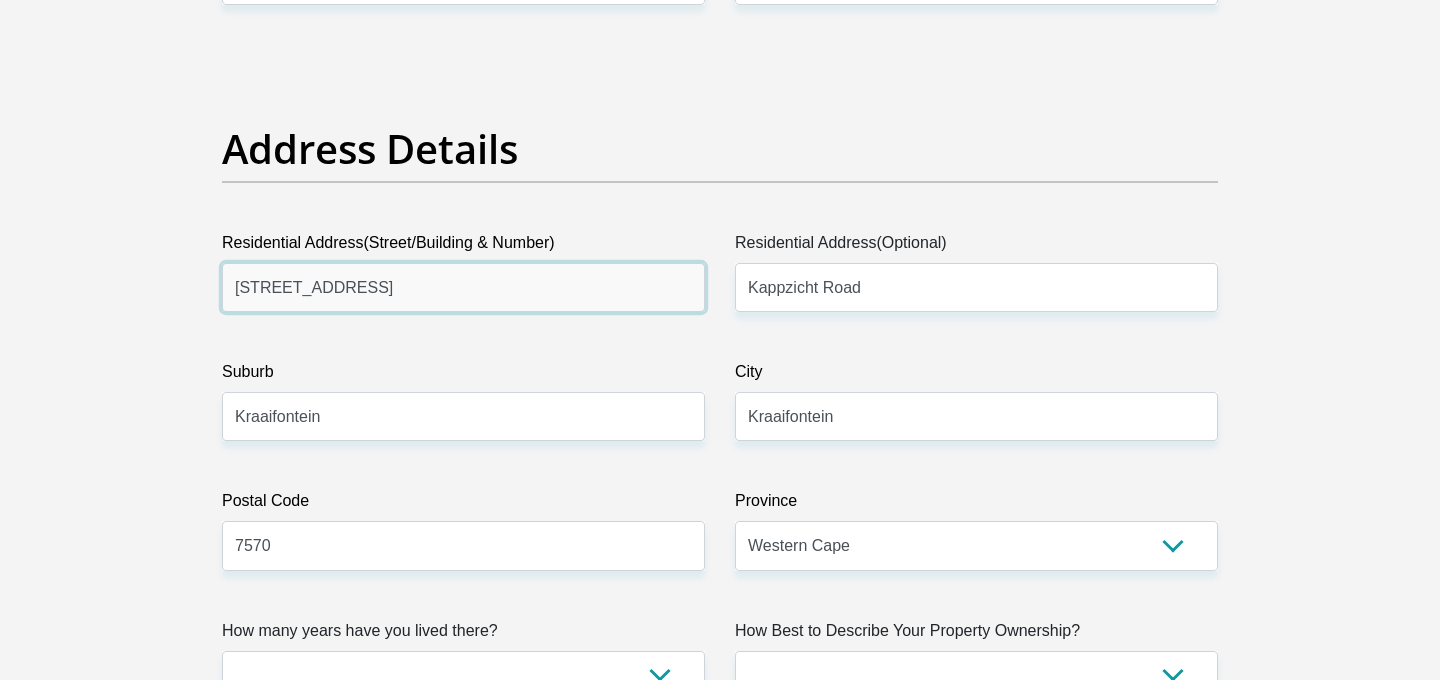 type on "[STREET_ADDRESS]" 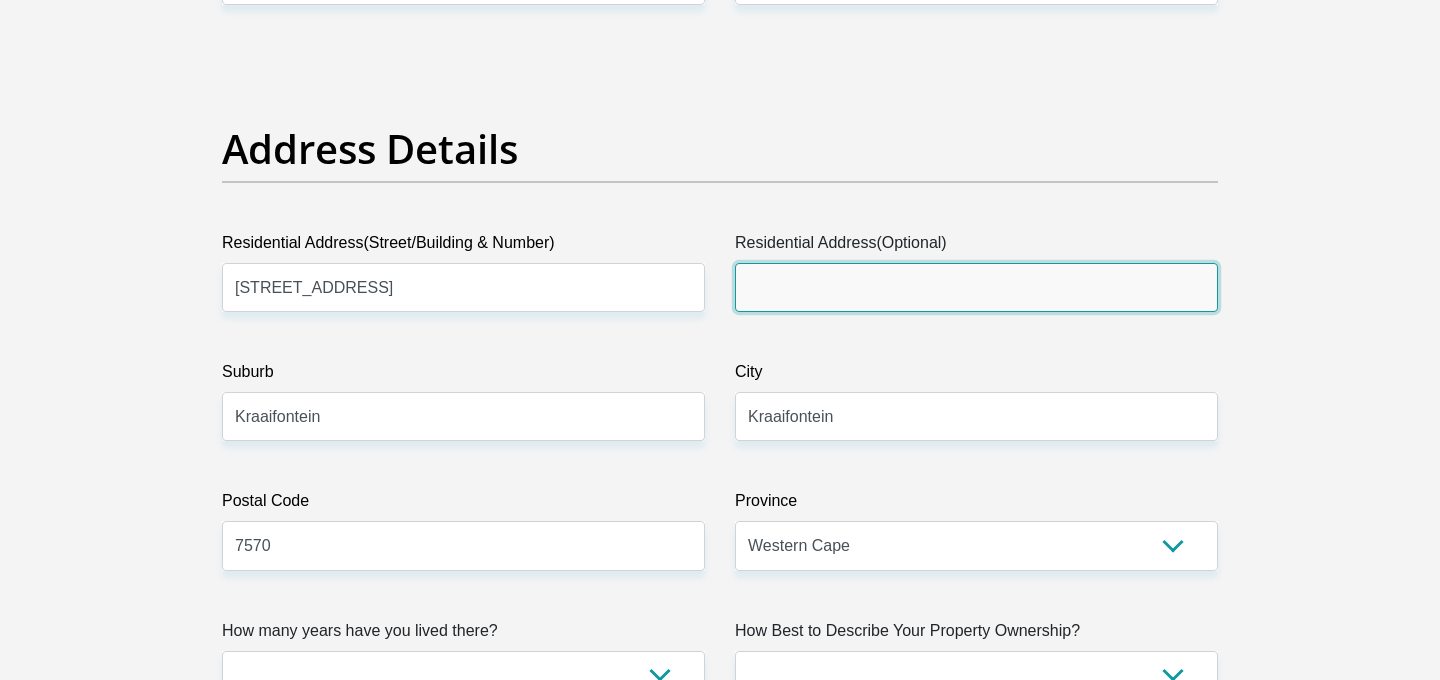 type 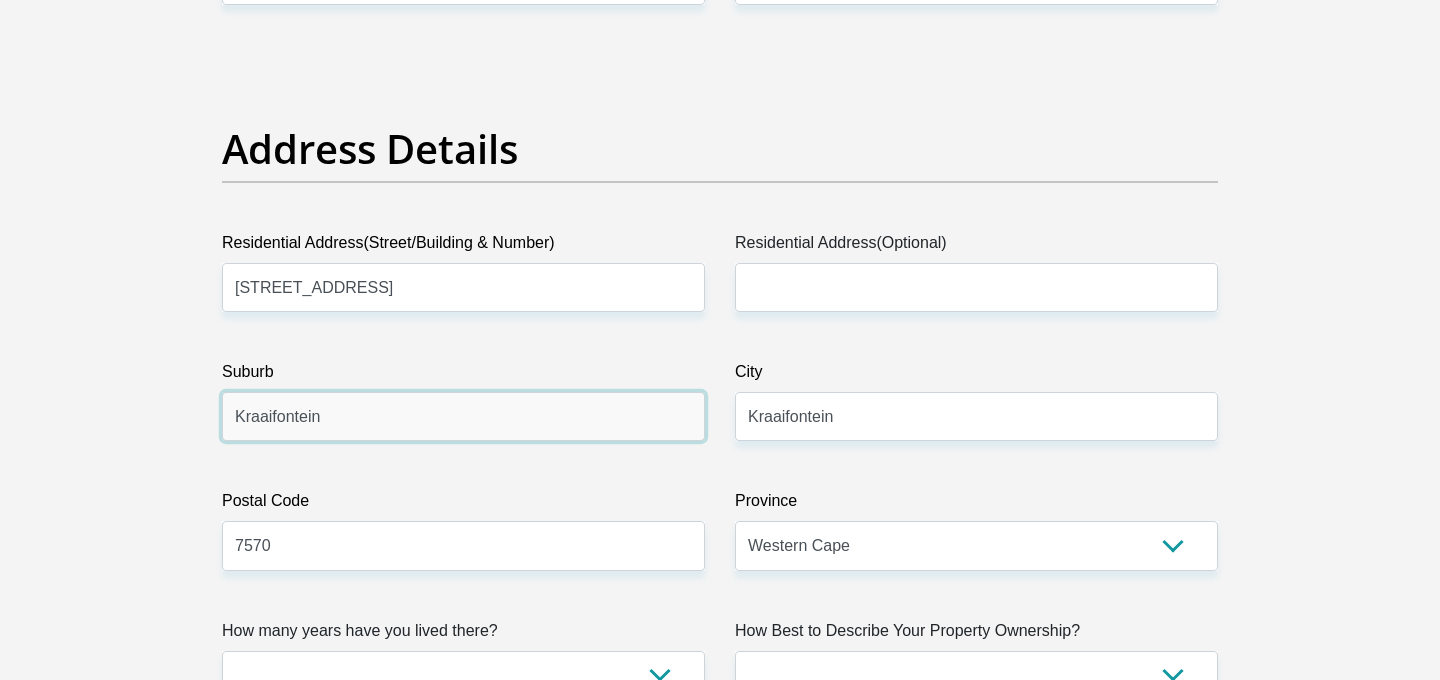type on "V" 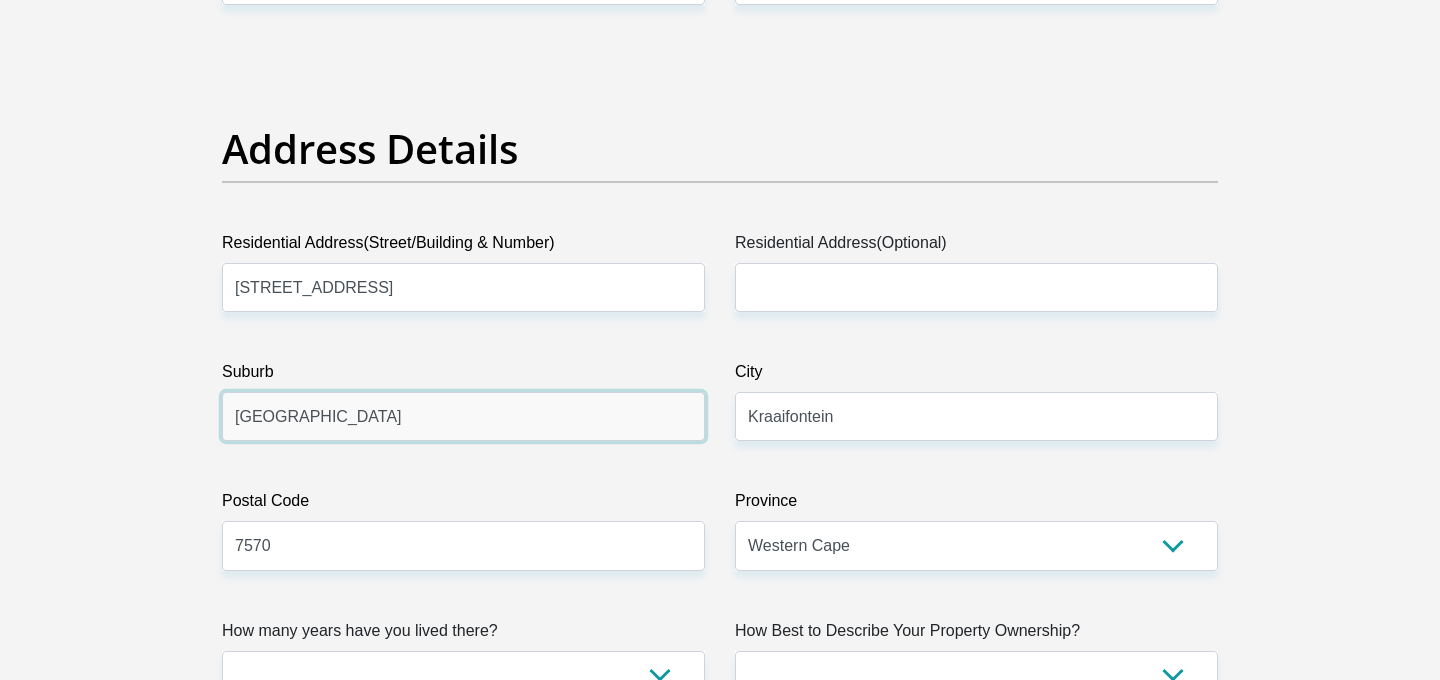 type on "[GEOGRAPHIC_DATA]" 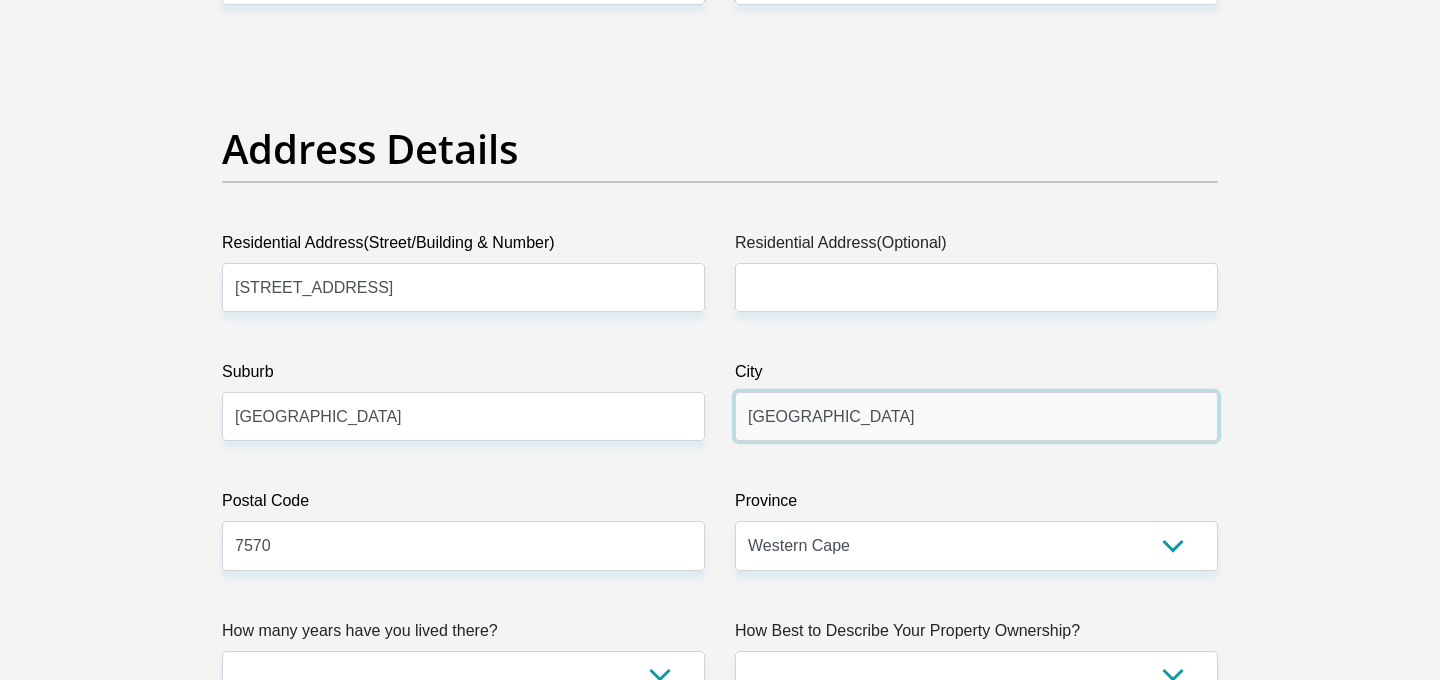 type on "[GEOGRAPHIC_DATA]" 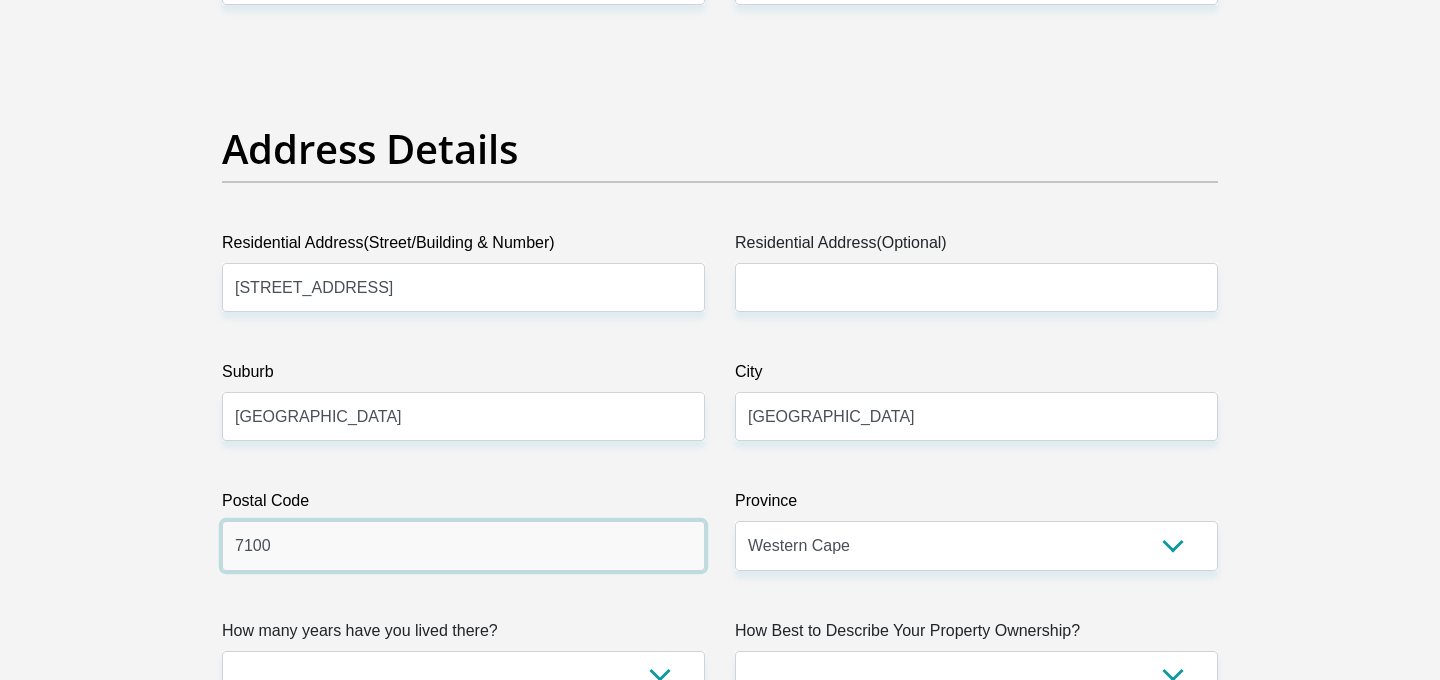 type on "7100" 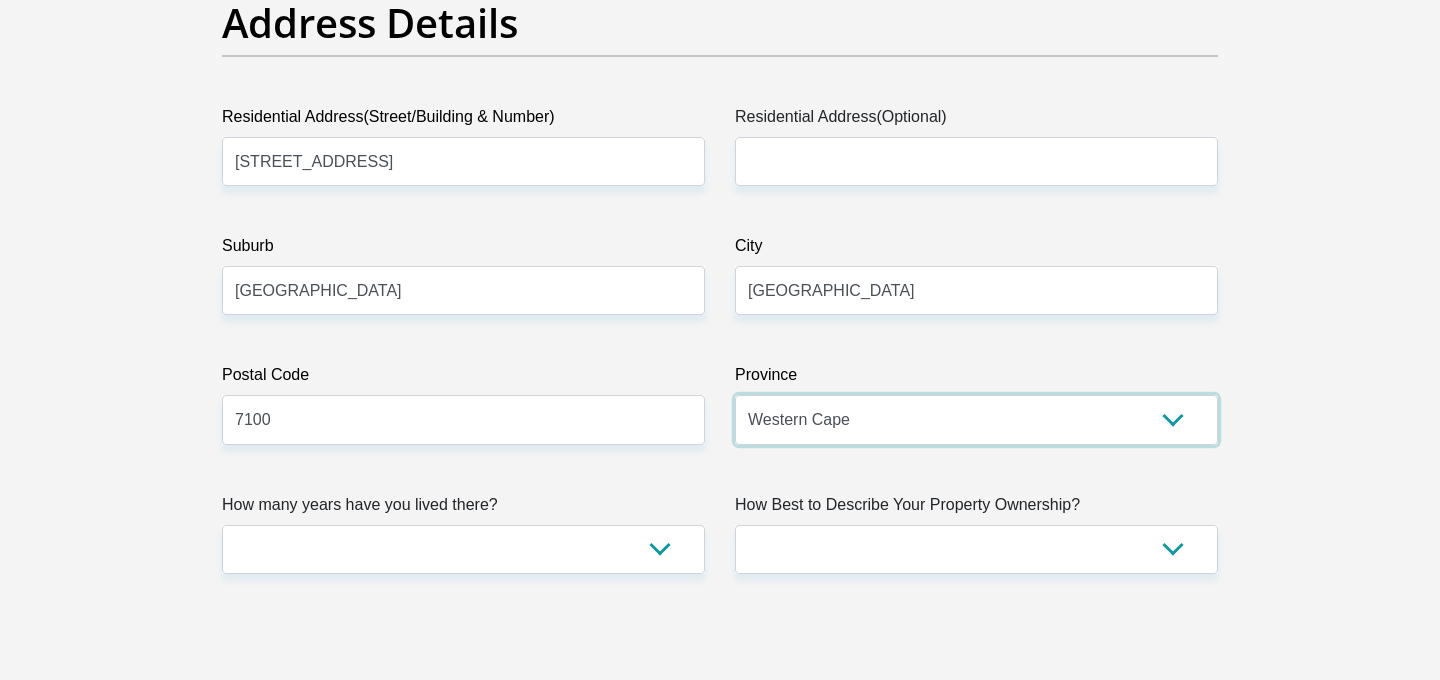 scroll, scrollTop: 1100, scrollLeft: 0, axis: vertical 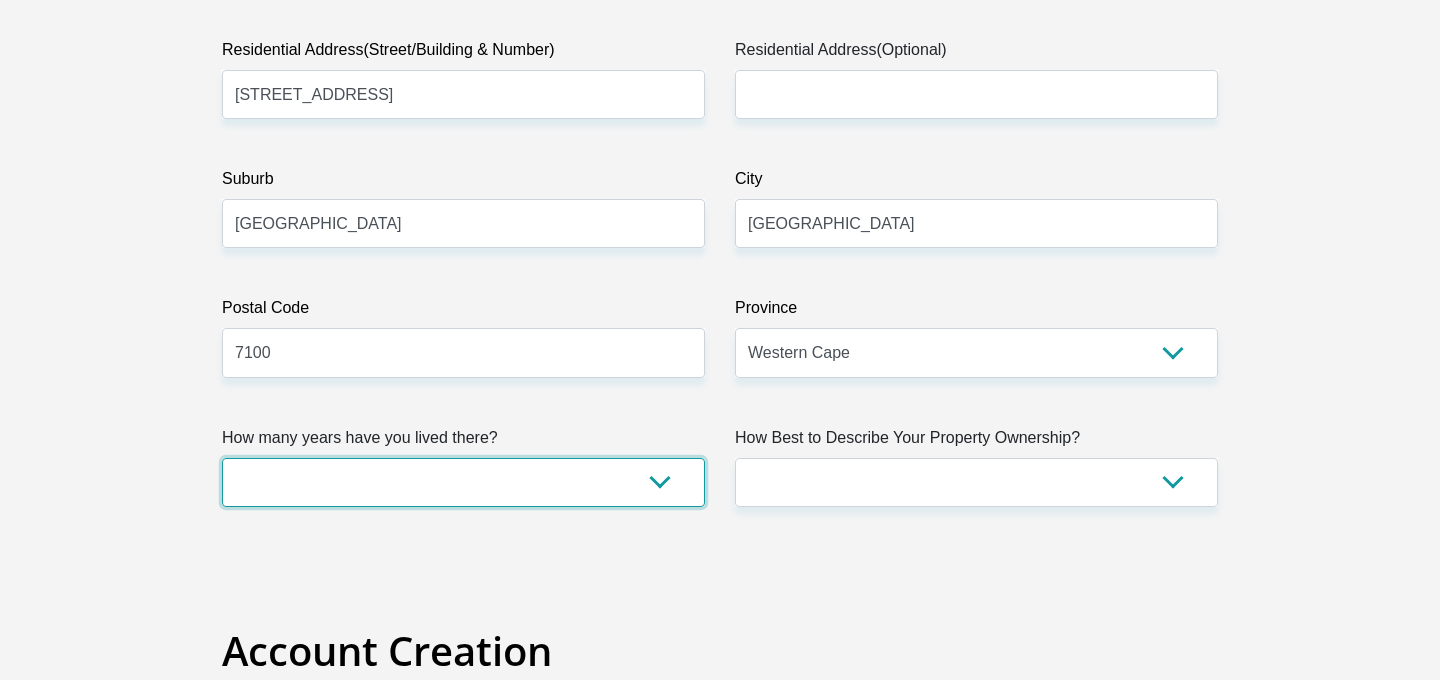 click on "less than 1 year
1-3 years
3-5 years
5+ years" at bounding box center [463, 482] 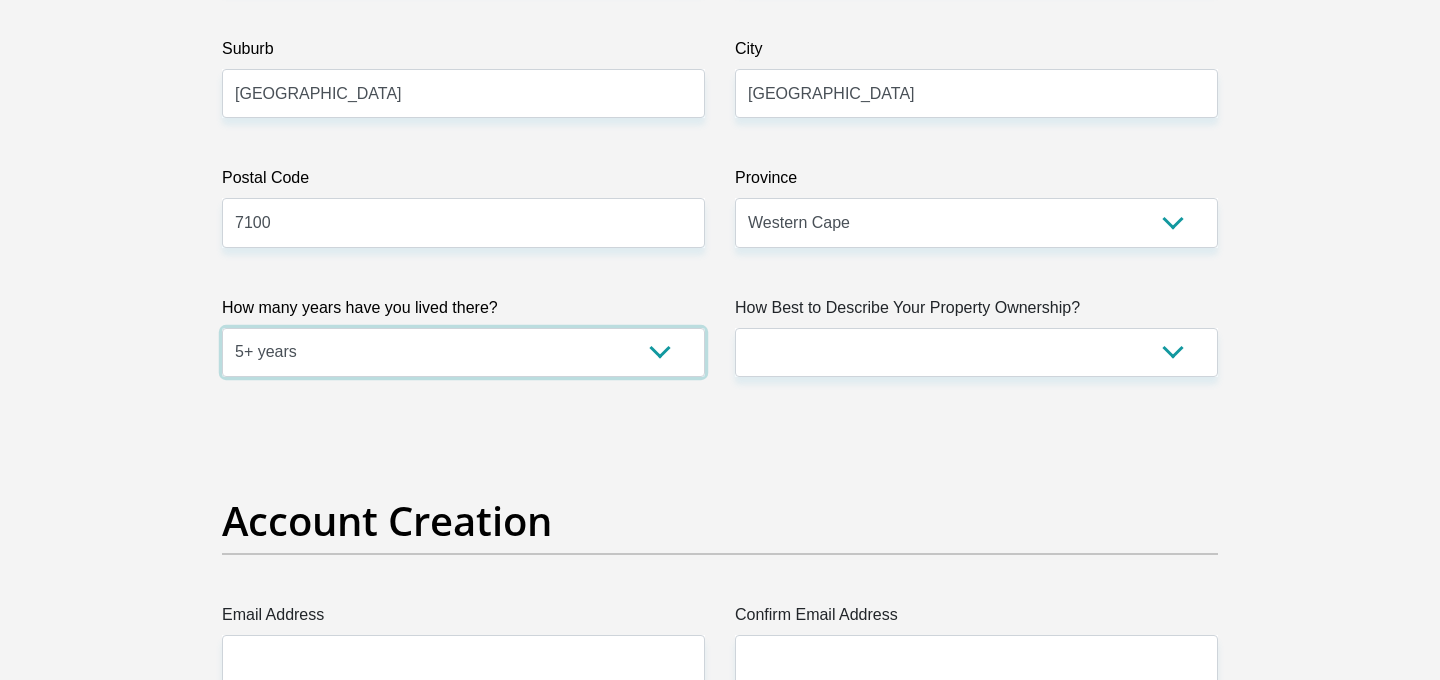 scroll, scrollTop: 1268, scrollLeft: 0, axis: vertical 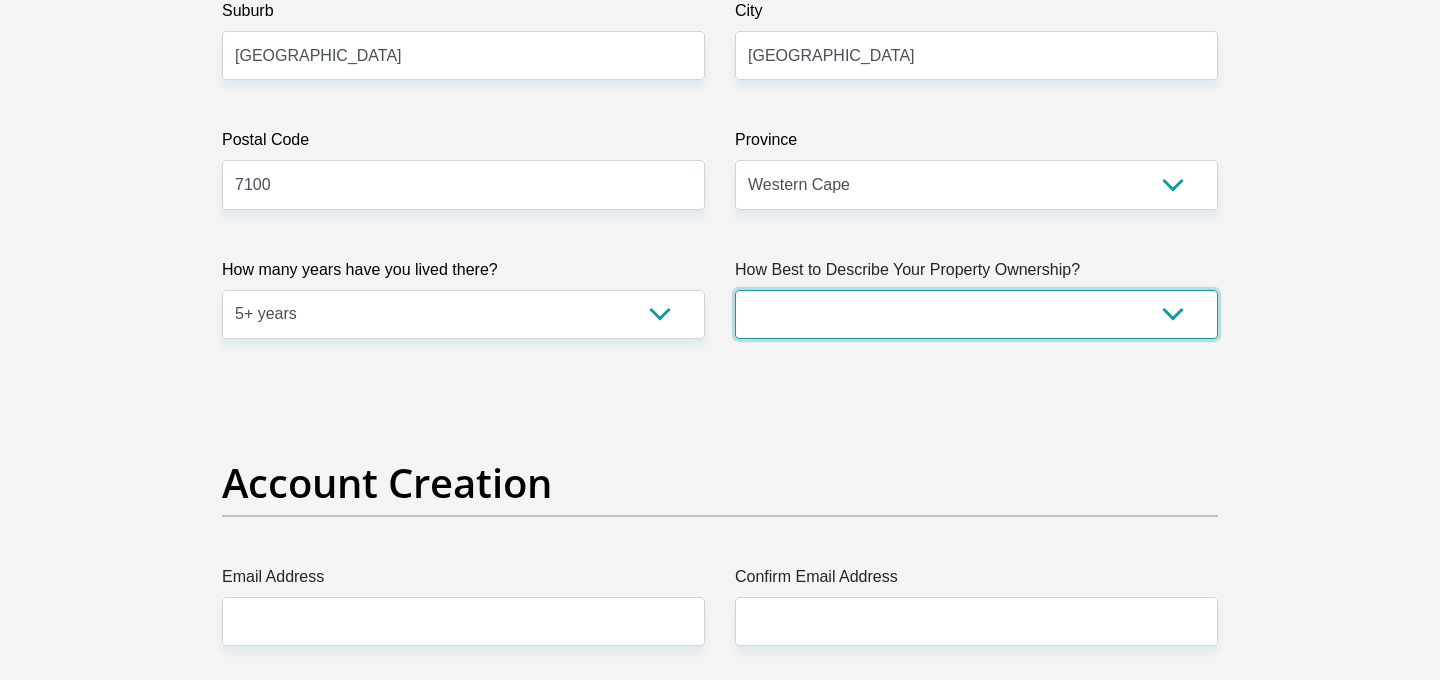 click on "Owned
Rented
Family Owned
Company Dwelling" at bounding box center (976, 314) 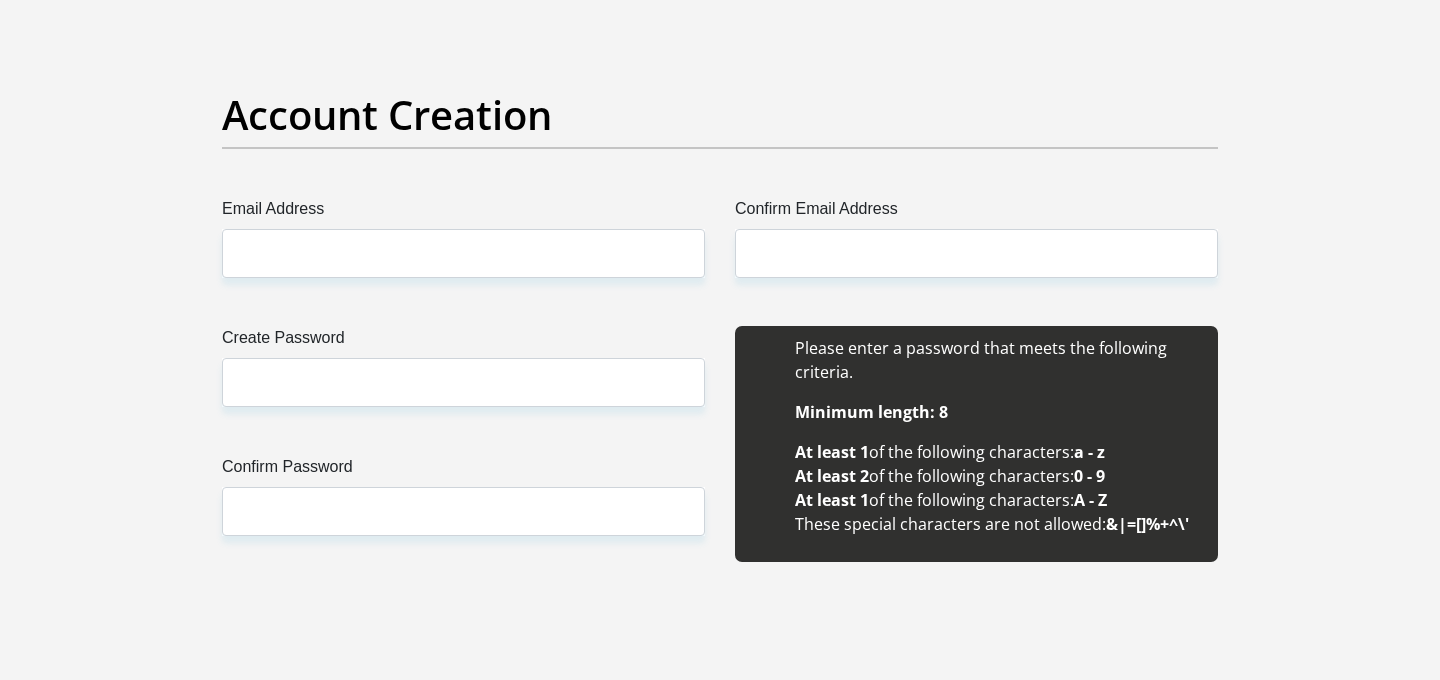 scroll, scrollTop: 1736, scrollLeft: 0, axis: vertical 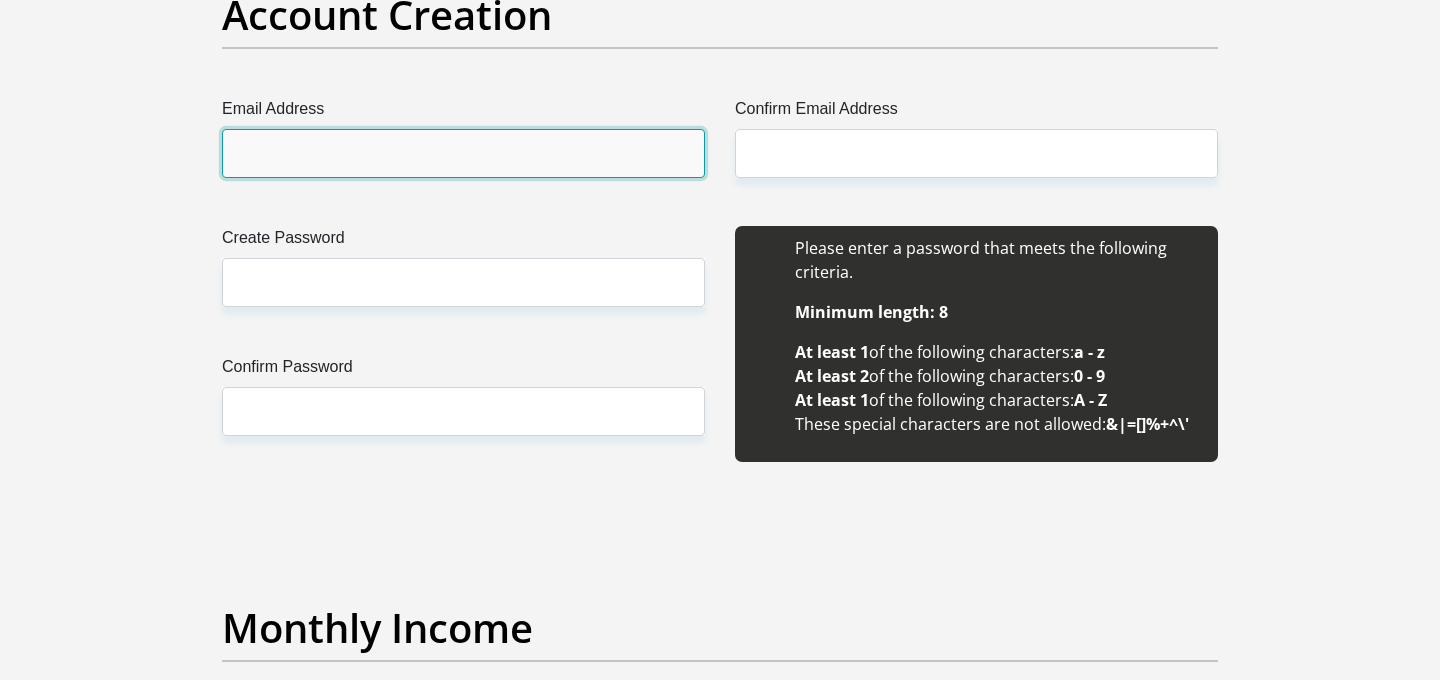 click on "Email Address" at bounding box center (463, 153) 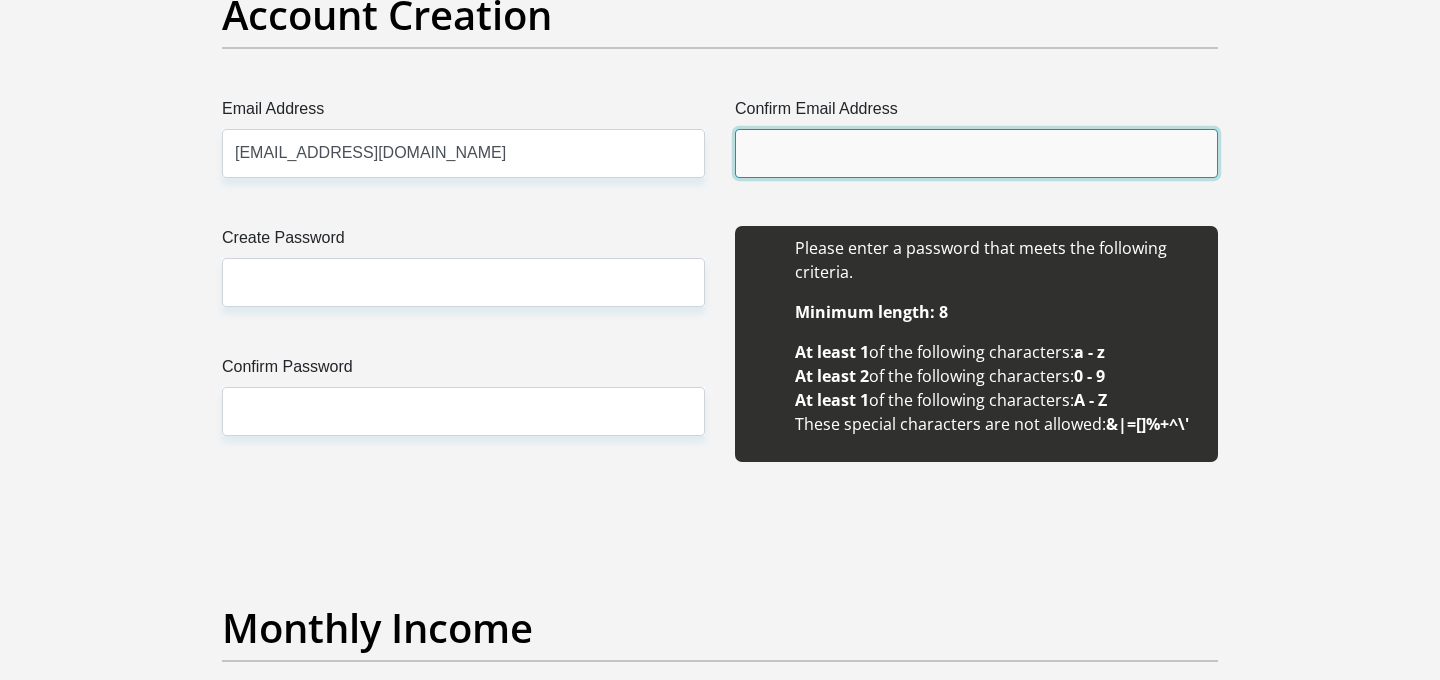 type on "[EMAIL_ADDRESS][DOMAIN_NAME]" 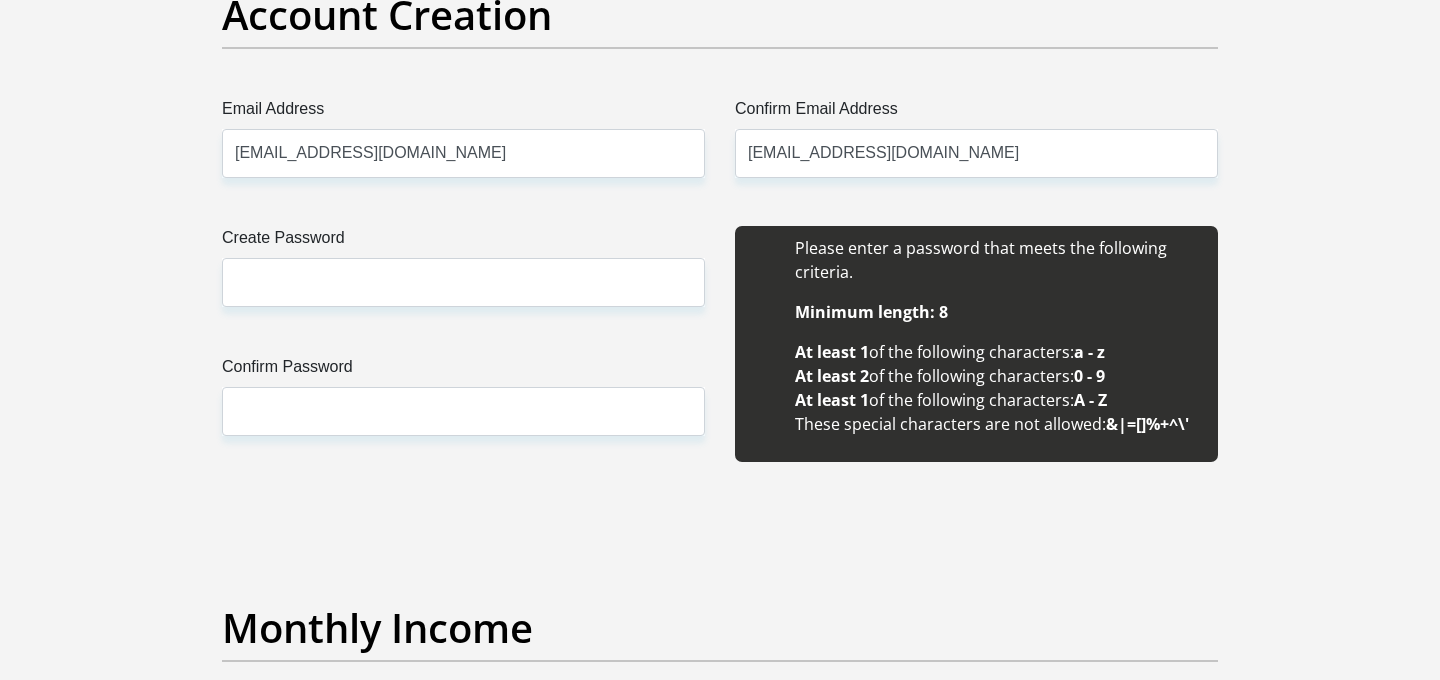 type 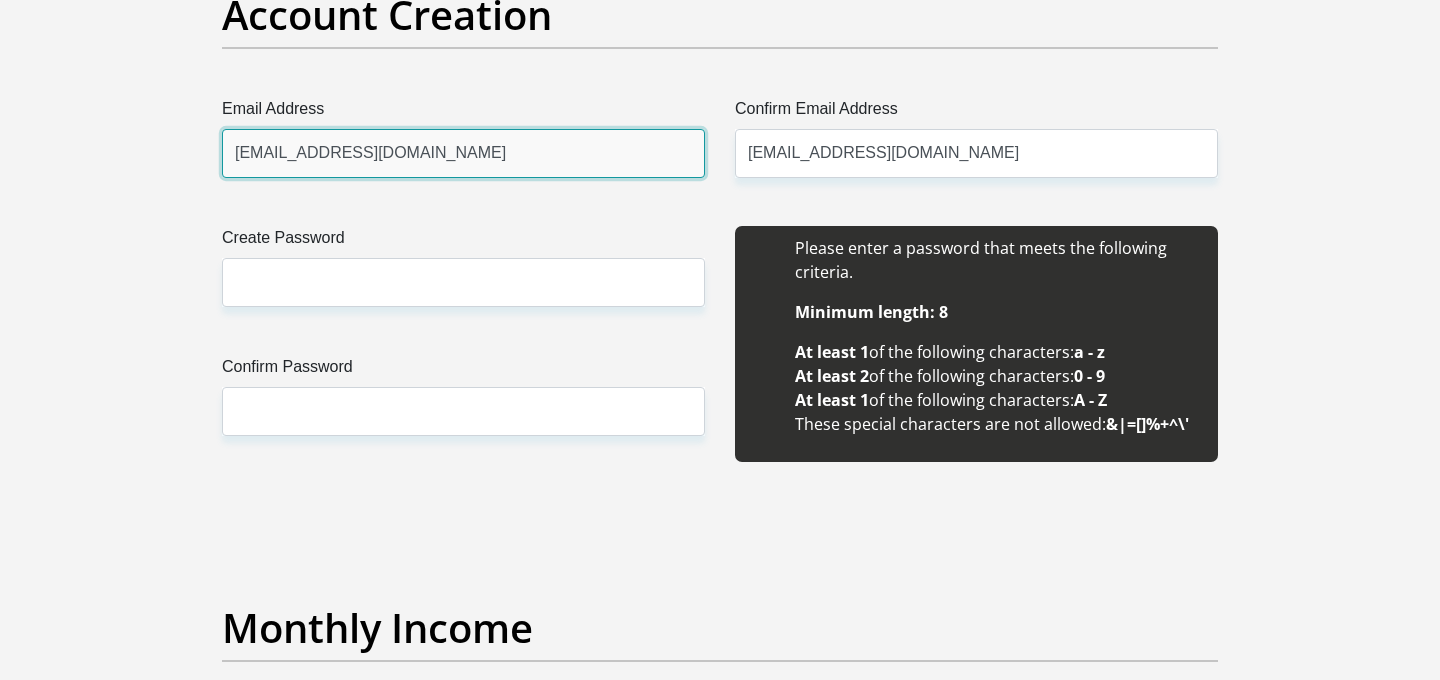 type 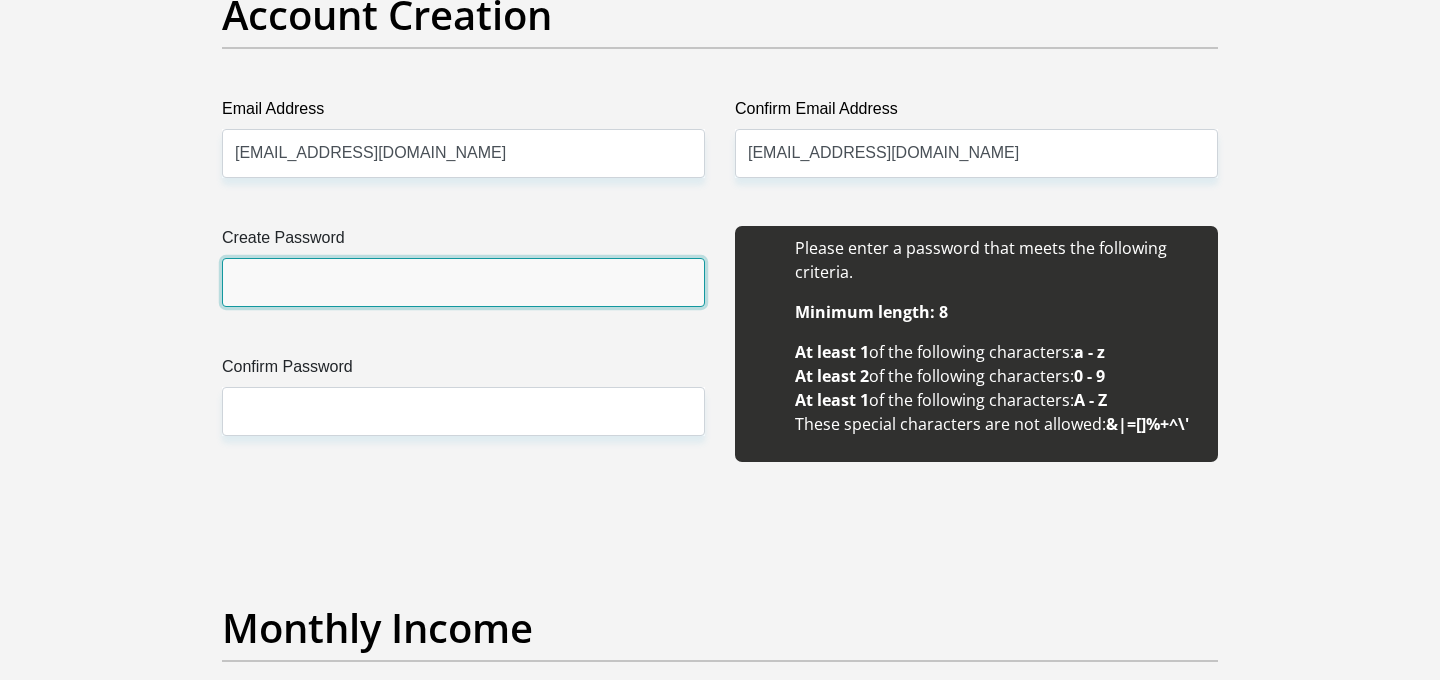 click on "Create Password" at bounding box center [463, 282] 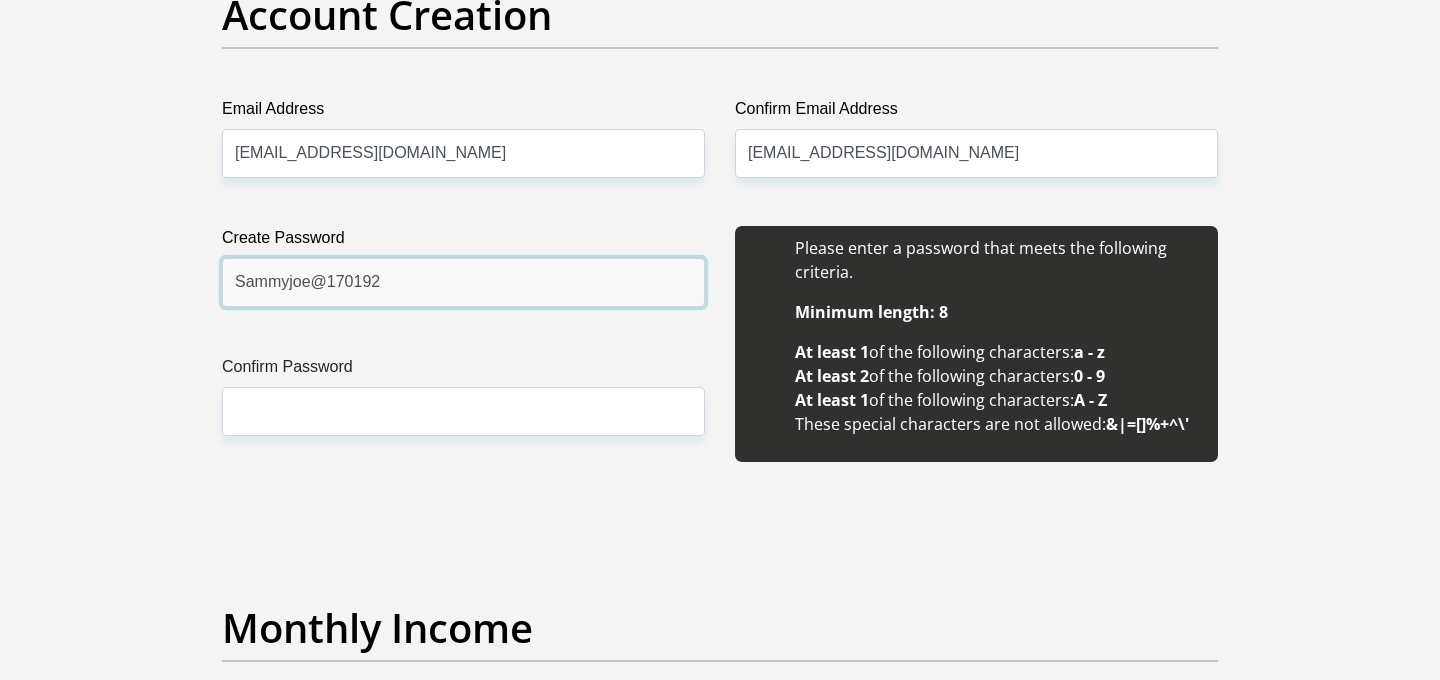 type on "Sammyjoe@170192" 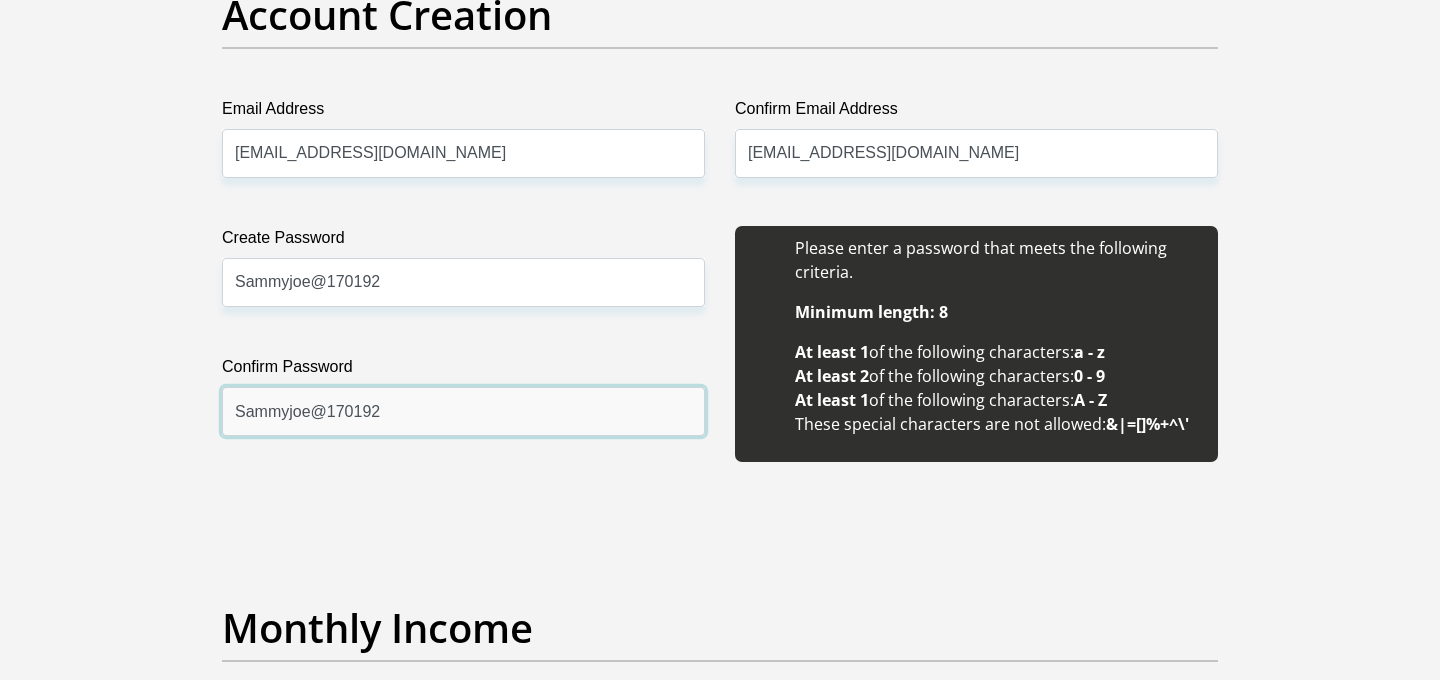 type on "Sammyjoe@170192" 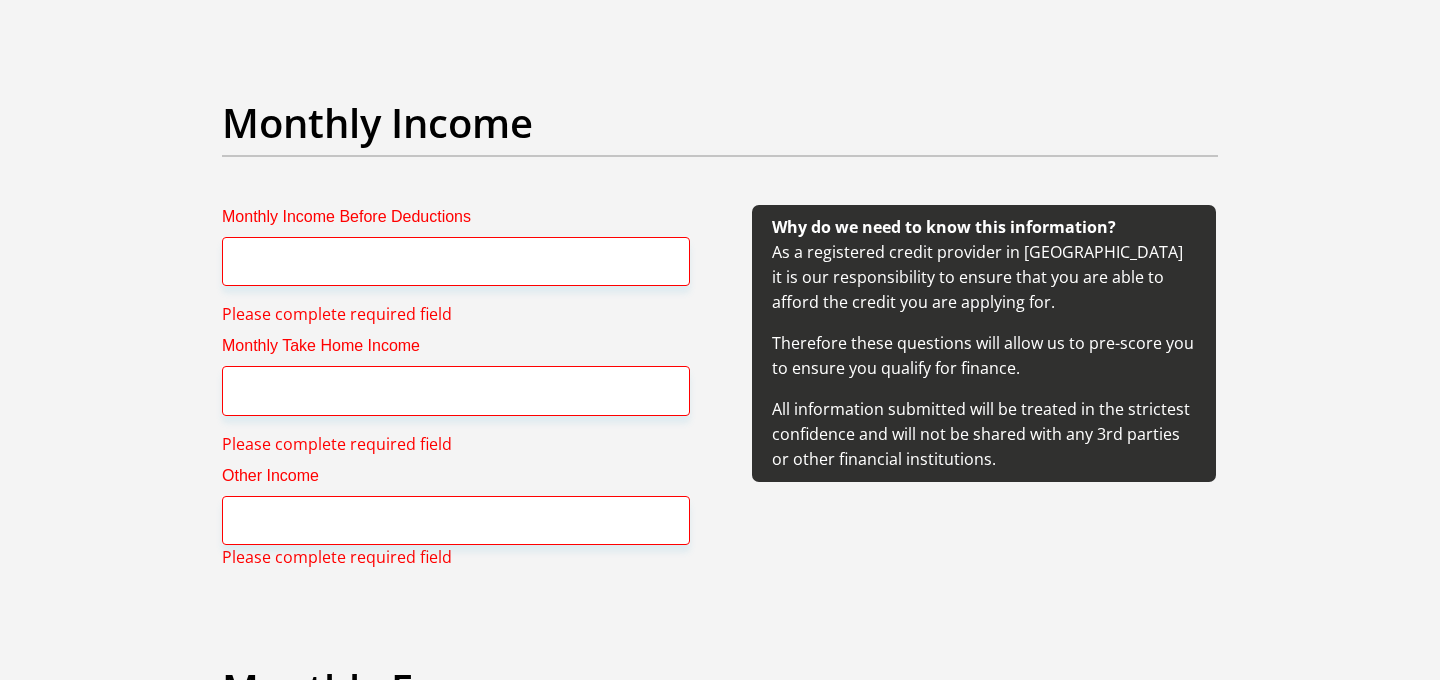 scroll, scrollTop: 2243, scrollLeft: 0, axis: vertical 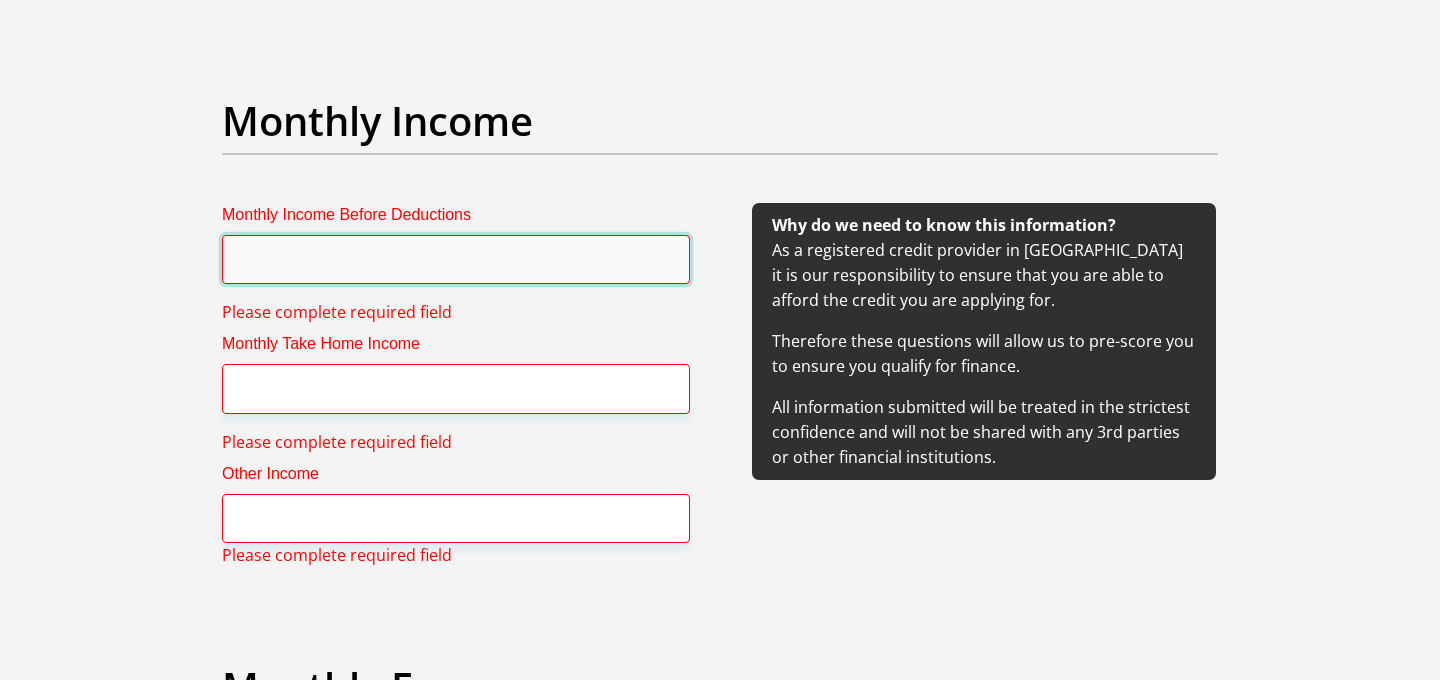 click on "Monthly Income Before Deductions" at bounding box center [456, 259] 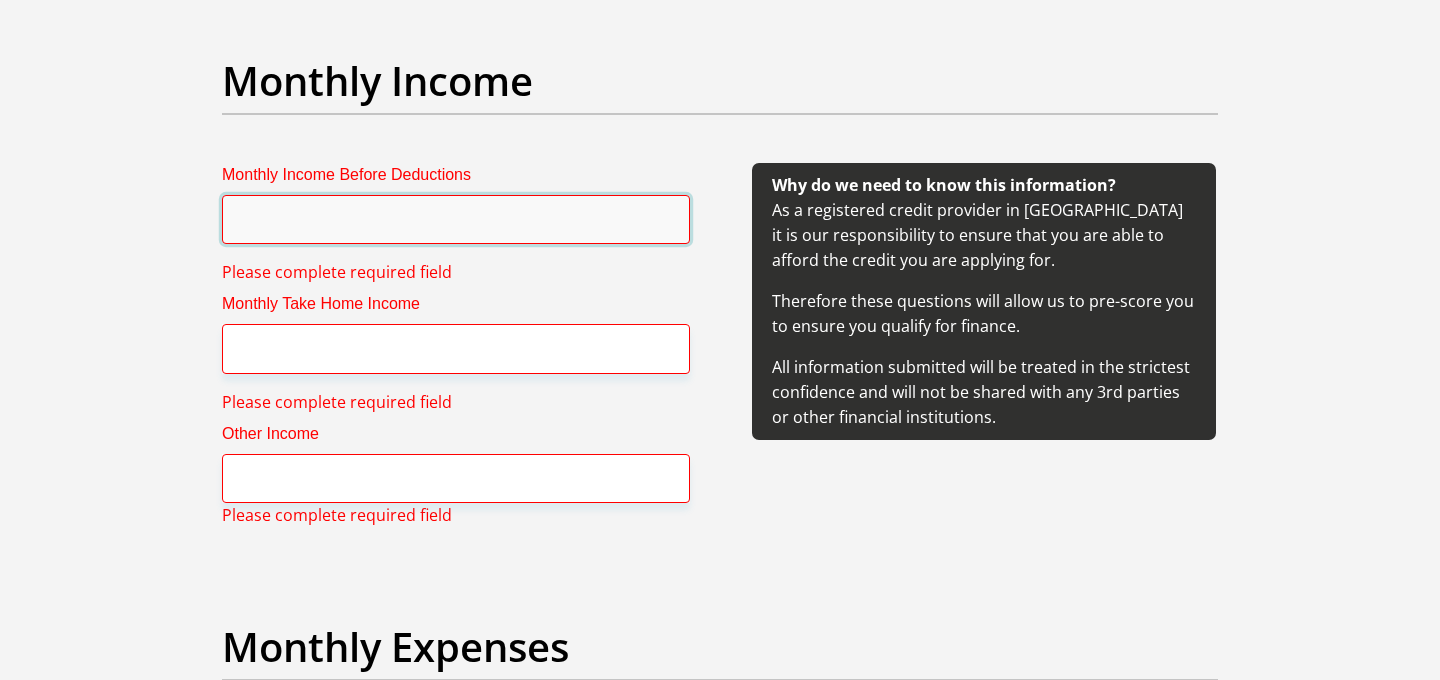 scroll, scrollTop: 2287, scrollLeft: 0, axis: vertical 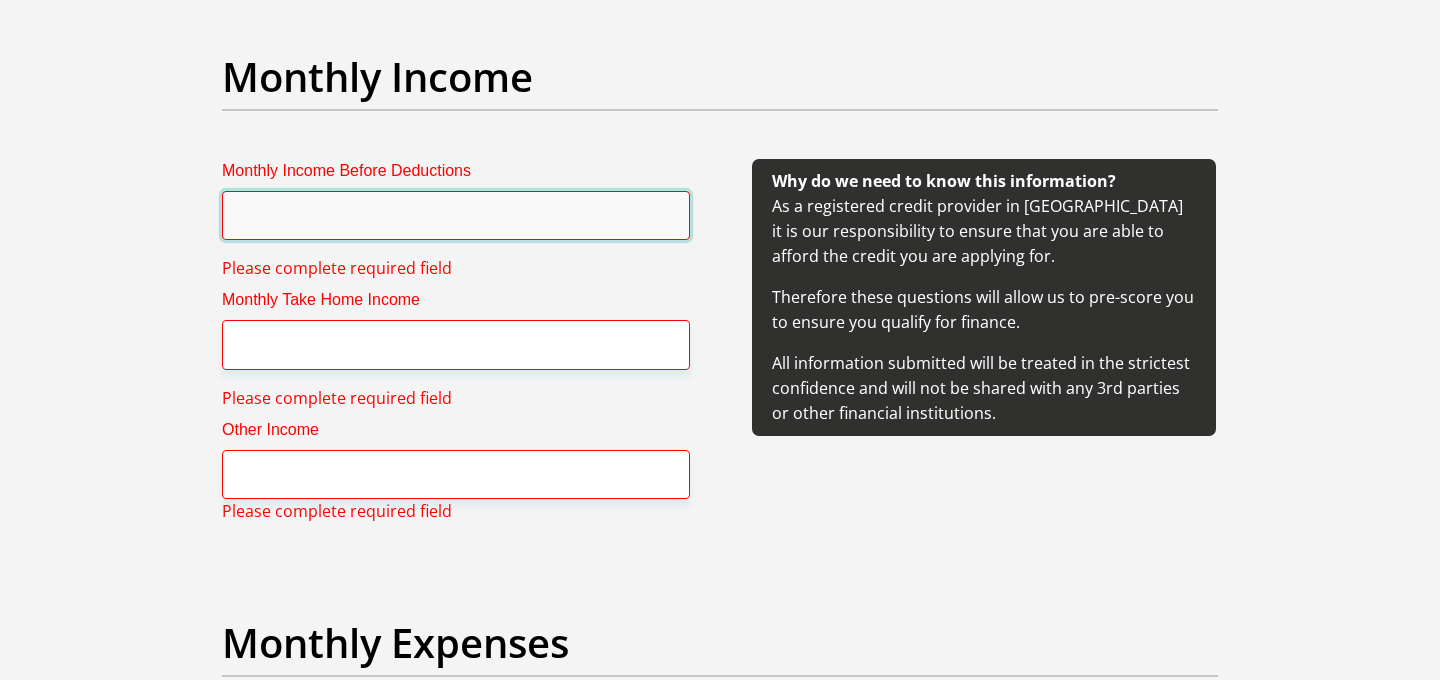 click on "Monthly Income Before Deductions" at bounding box center (456, 215) 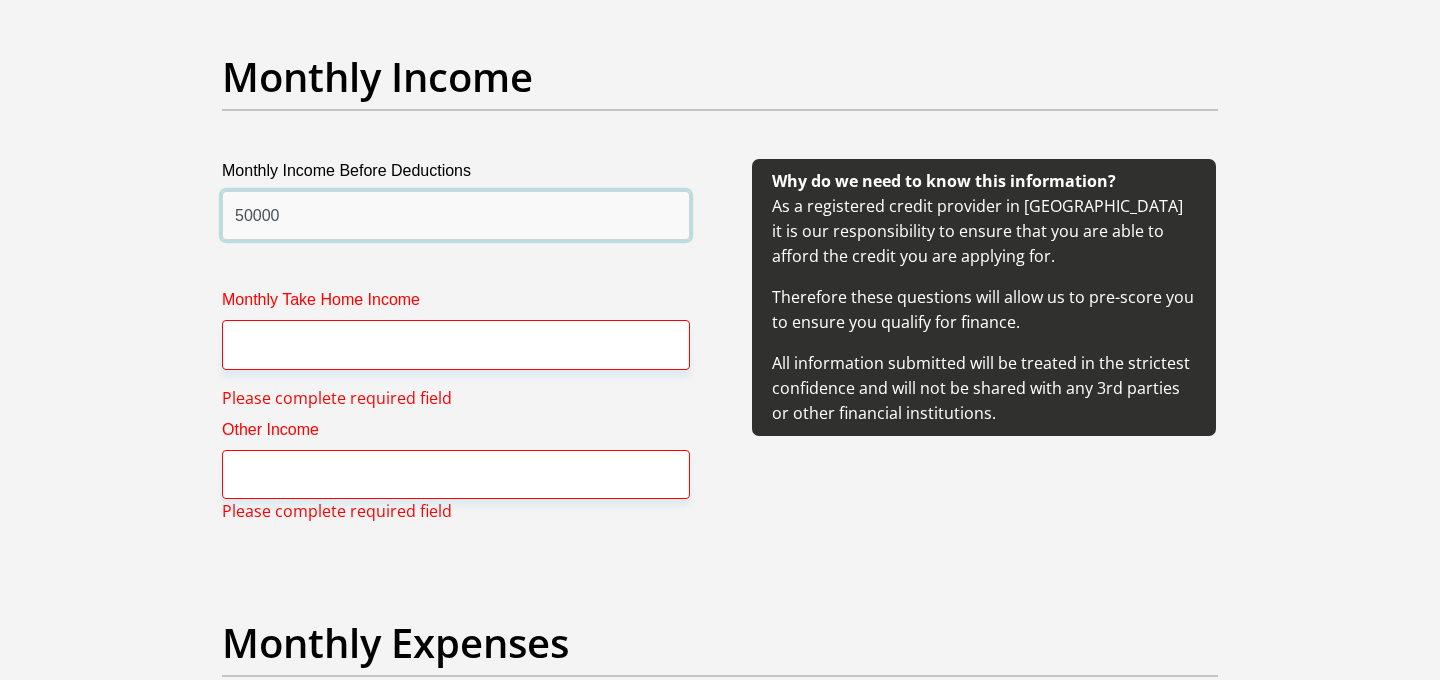 type on "50000" 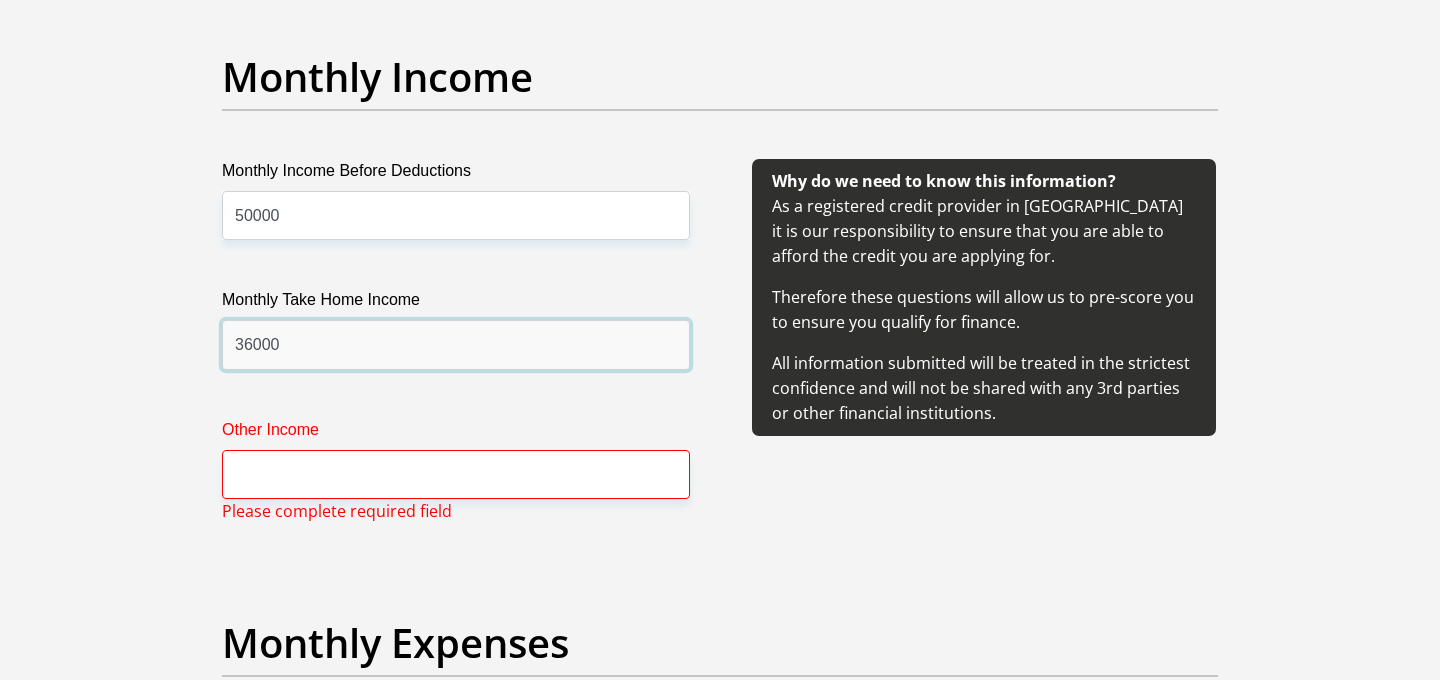 type on "36000" 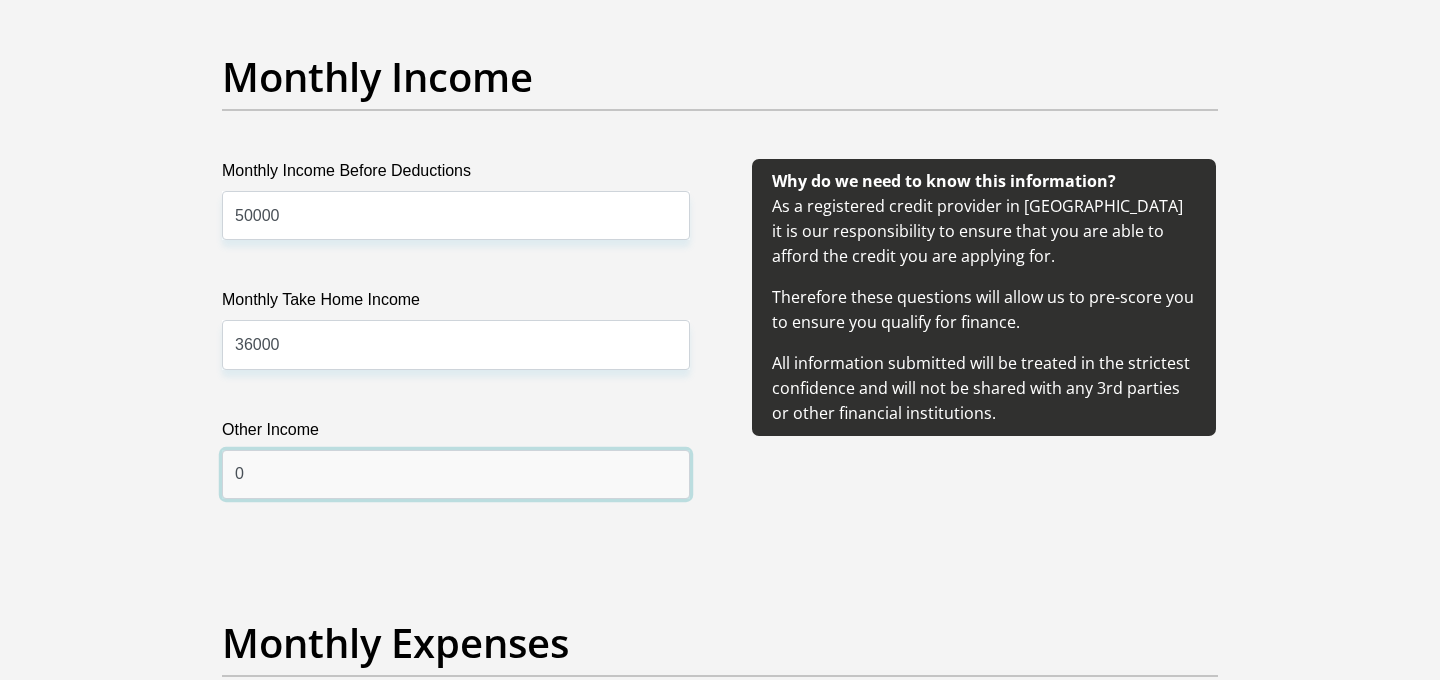 type on "0" 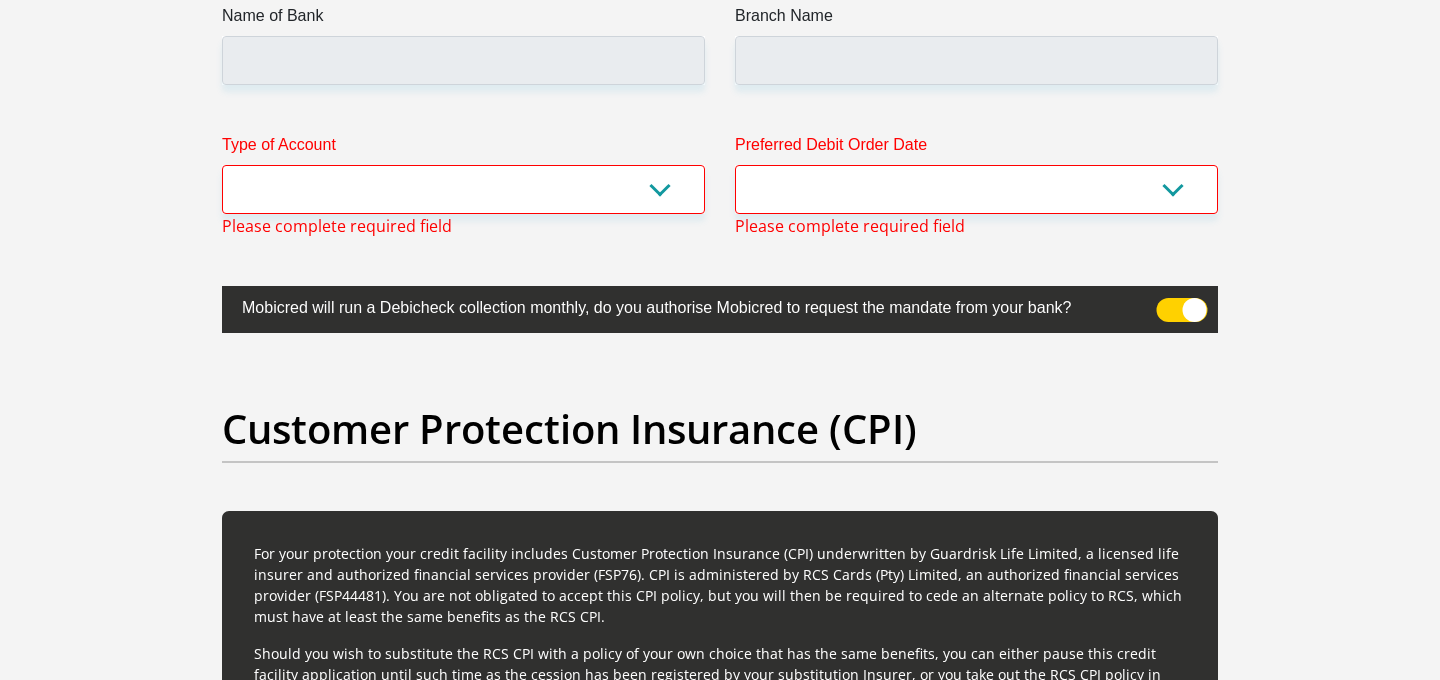 scroll, scrollTop: 5429, scrollLeft: 0, axis: vertical 